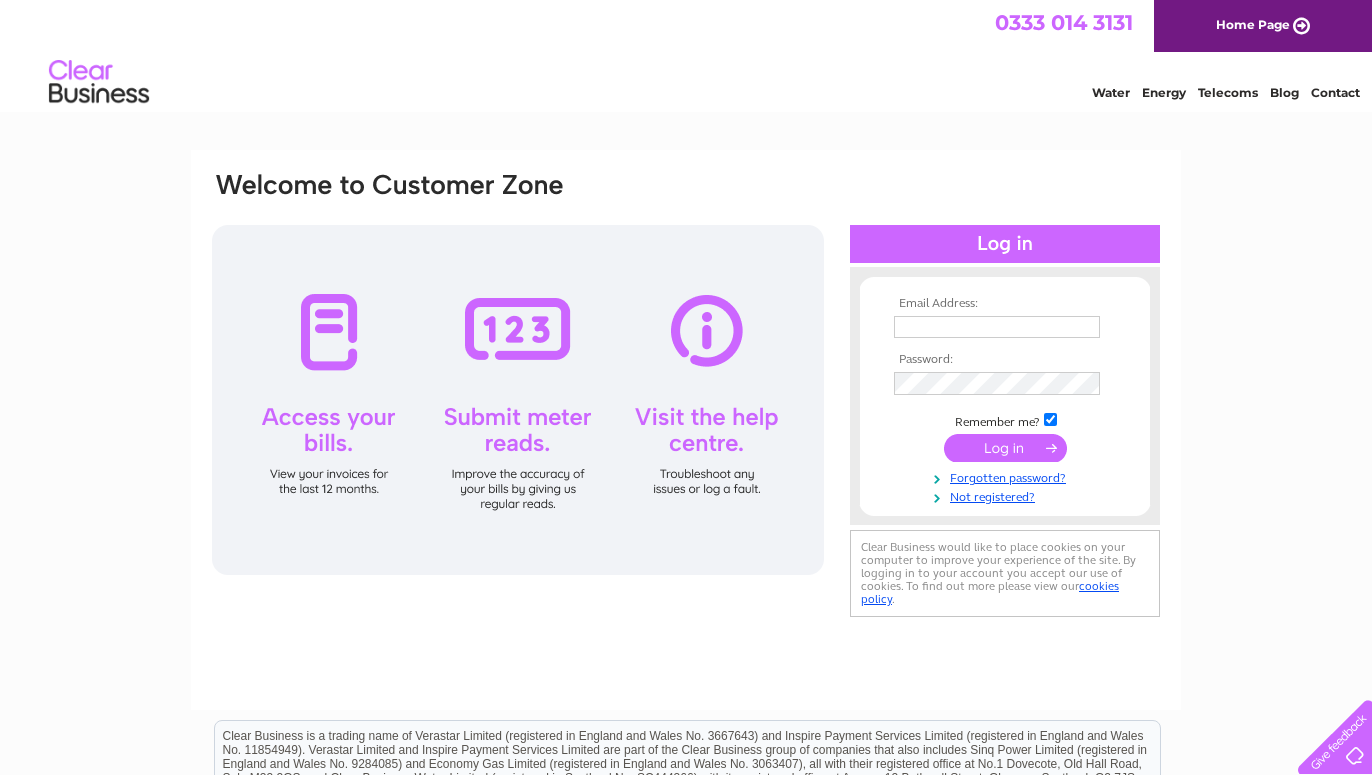 scroll, scrollTop: 0, scrollLeft: 0, axis: both 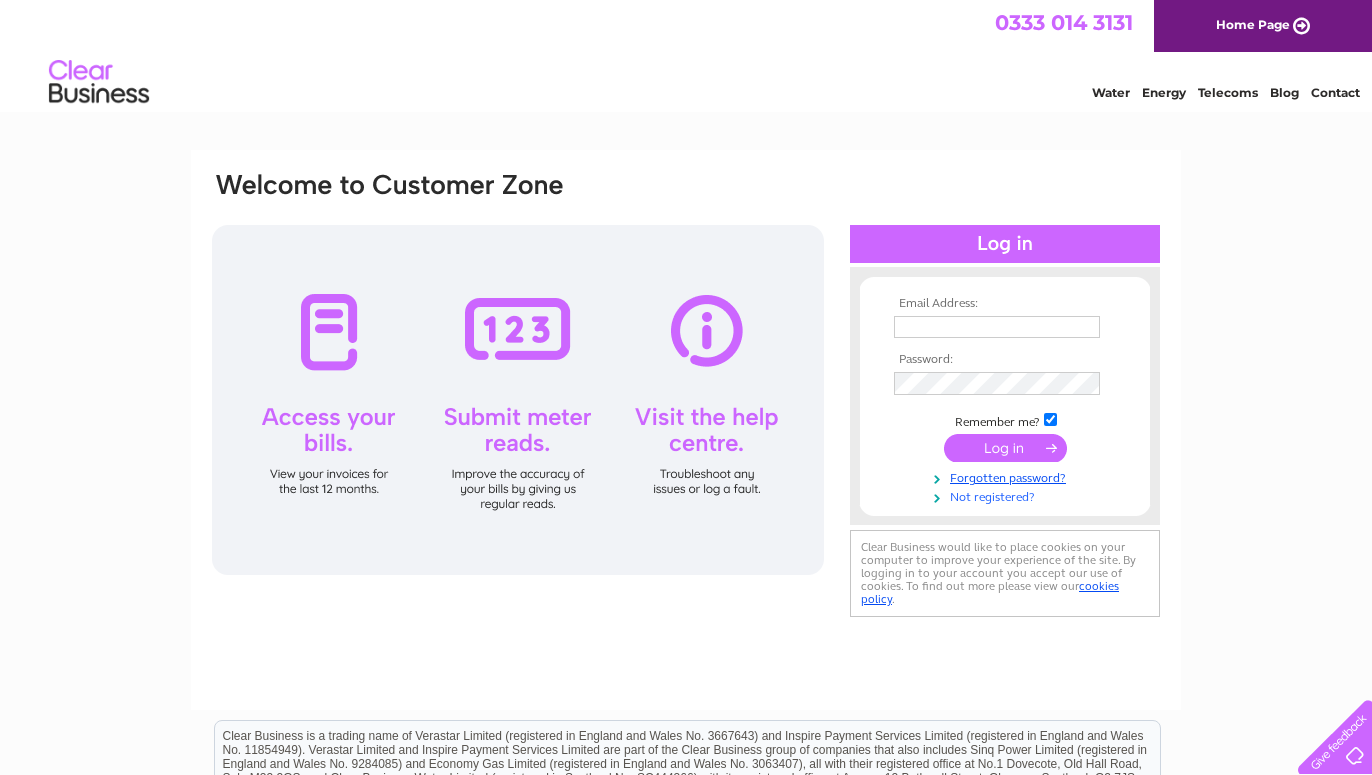 click on "Not registered?" at bounding box center (1007, 495) 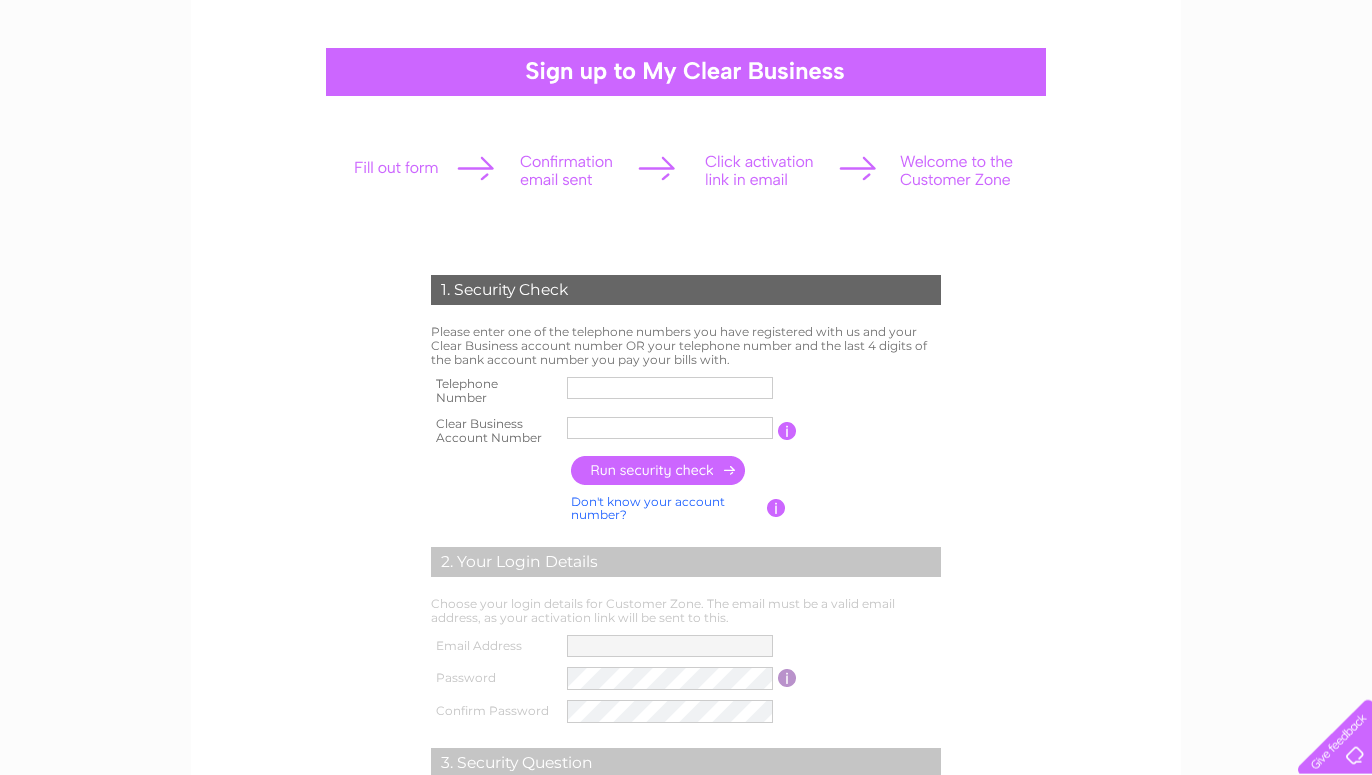 scroll, scrollTop: 204, scrollLeft: 0, axis: vertical 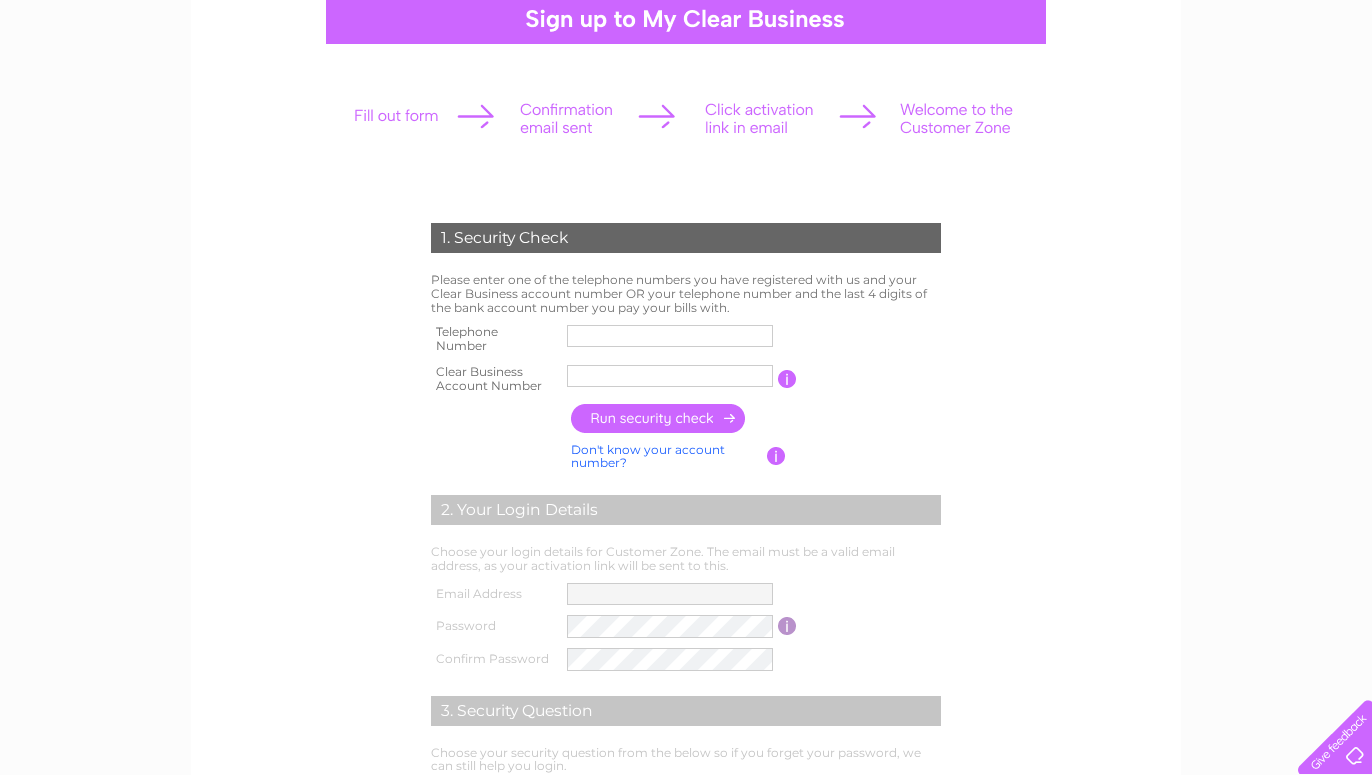 click at bounding box center (670, 336) 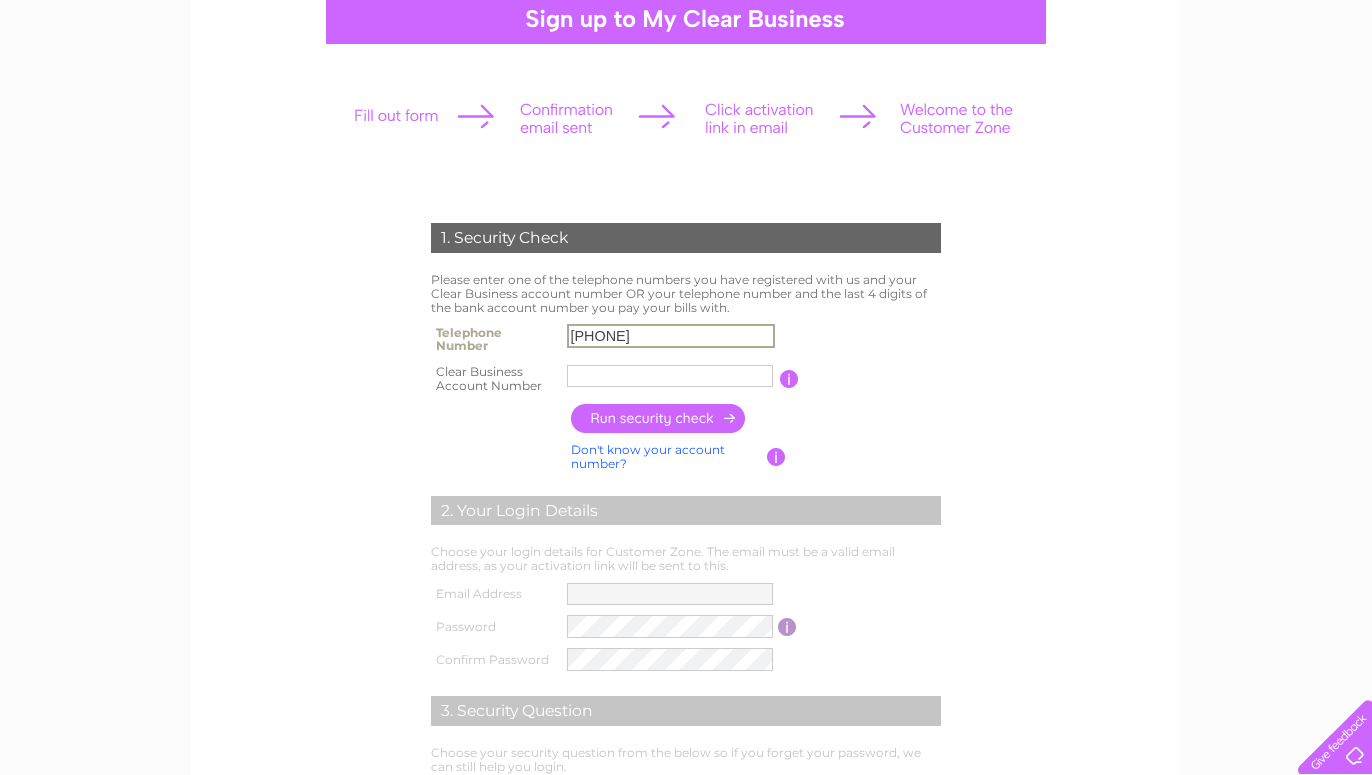 type on "01419598800" 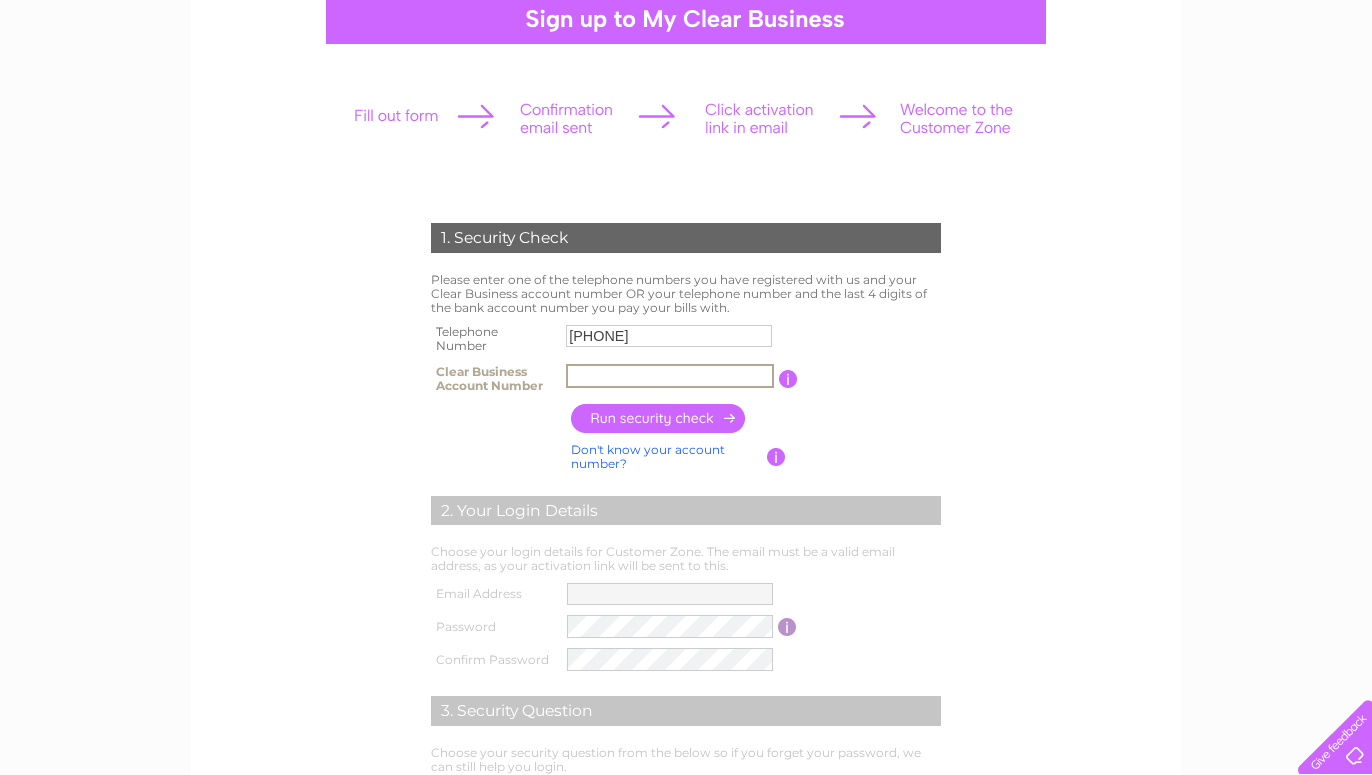 click at bounding box center [670, 376] 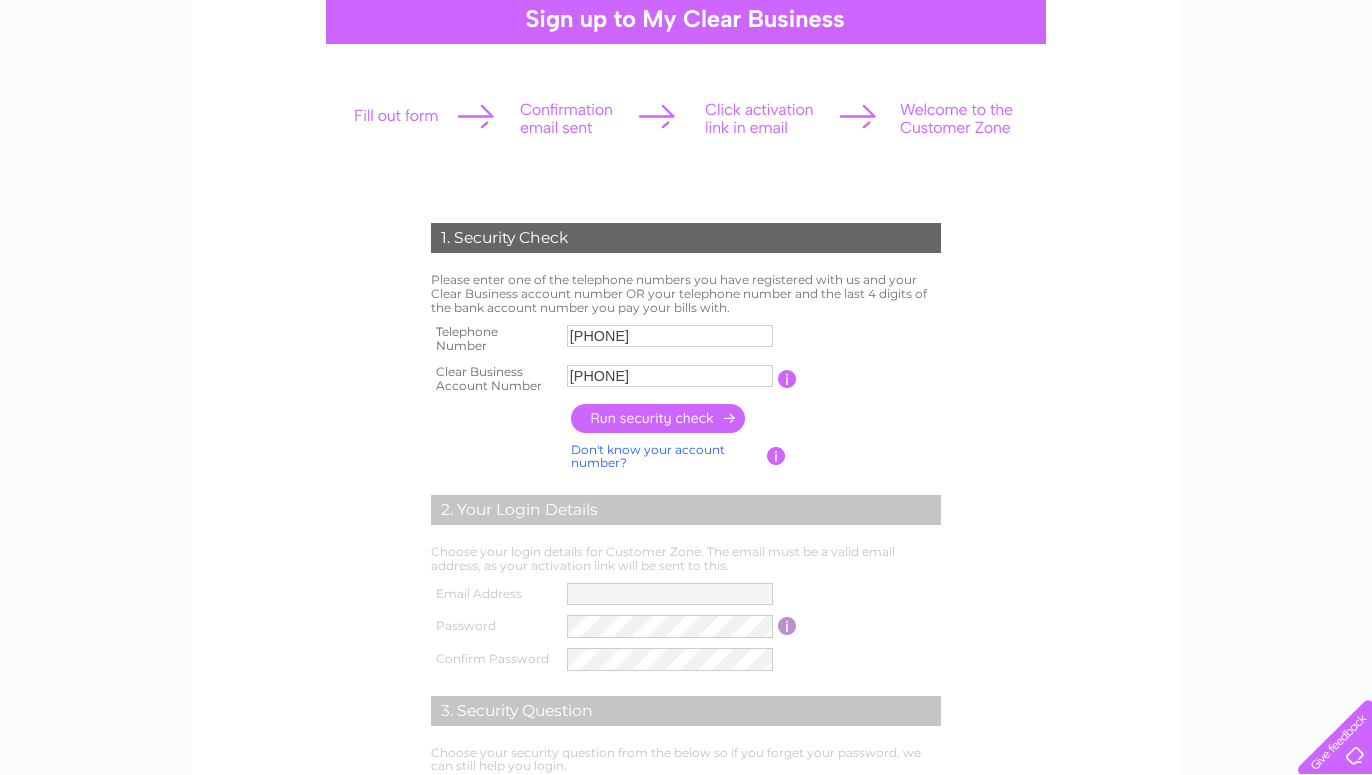 click at bounding box center [659, 418] 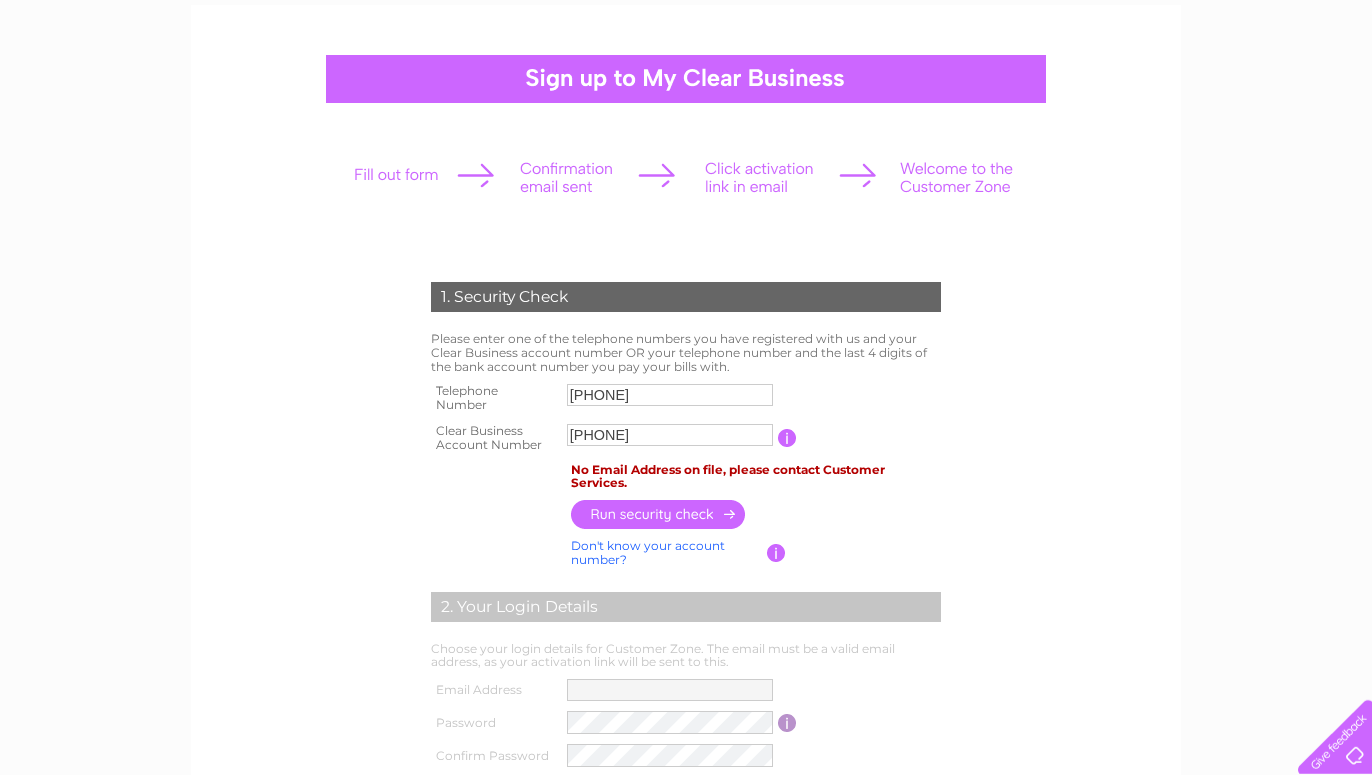 scroll, scrollTop: 102, scrollLeft: 0, axis: vertical 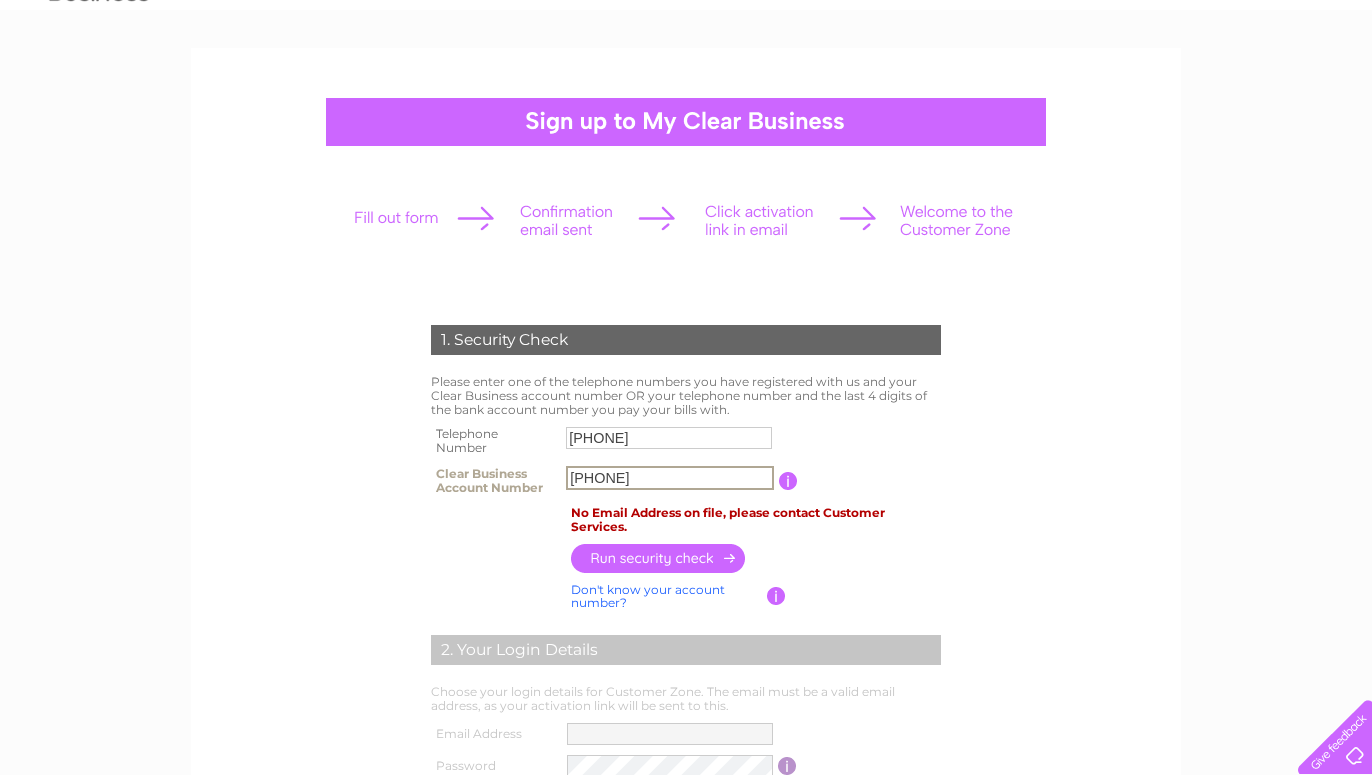 drag, startPoint x: 635, startPoint y: 475, endPoint x: 533, endPoint y: 477, distance: 102.01961 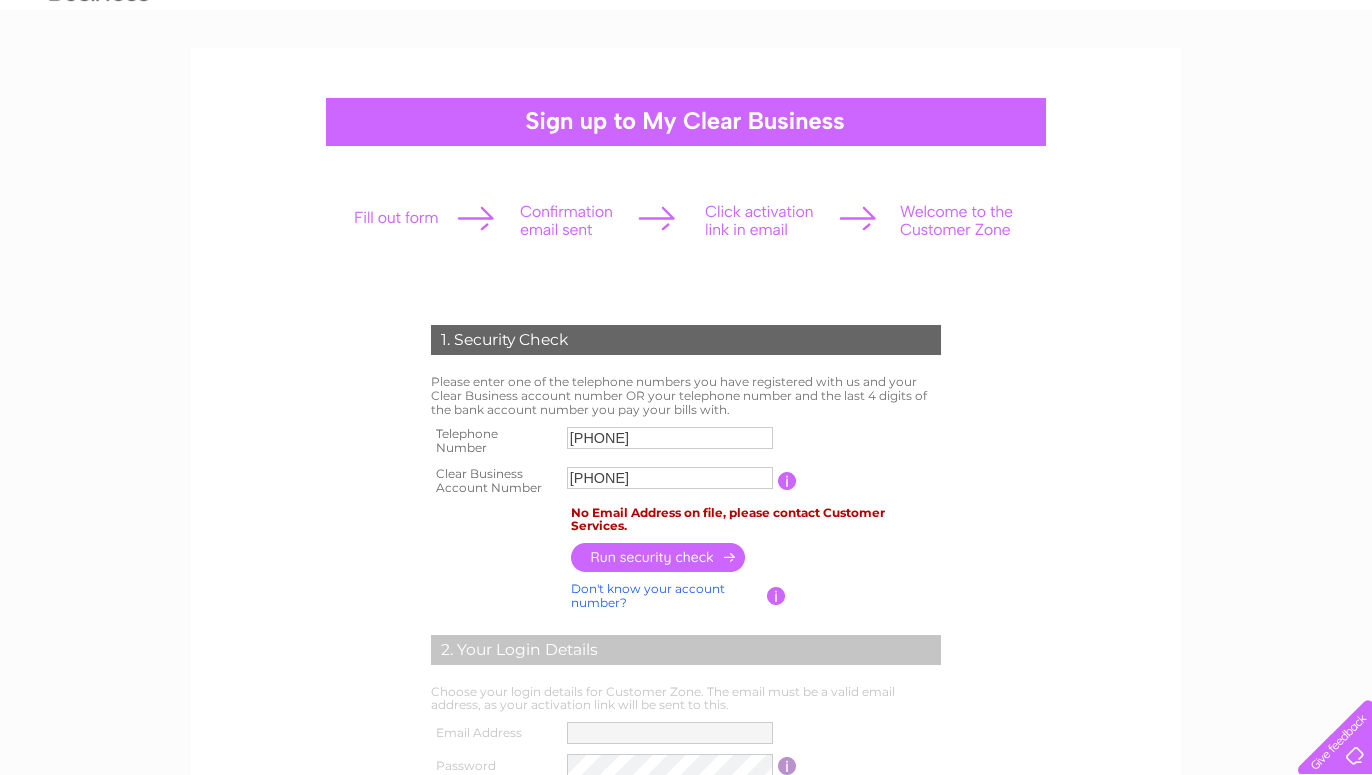 click at bounding box center [659, 557] 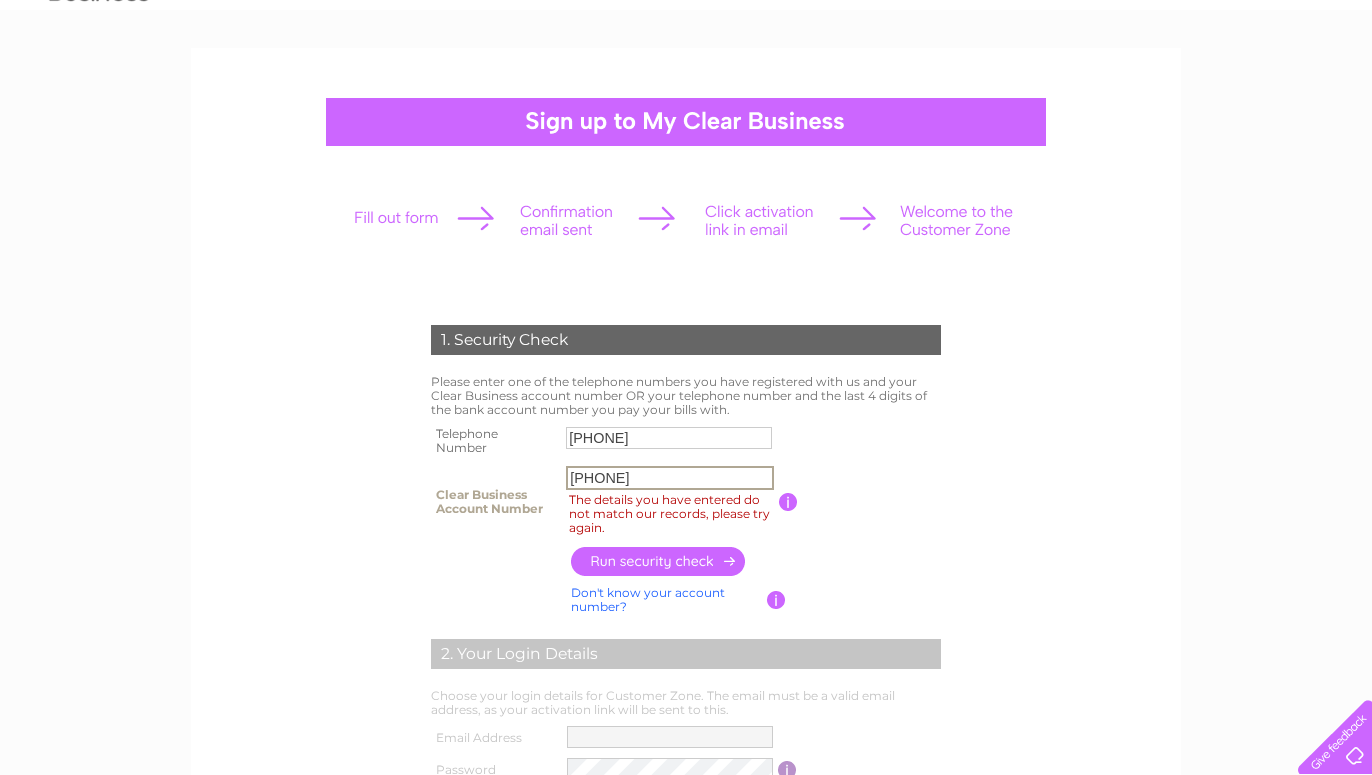 drag, startPoint x: 618, startPoint y: 475, endPoint x: 489, endPoint y: 476, distance: 129.00388 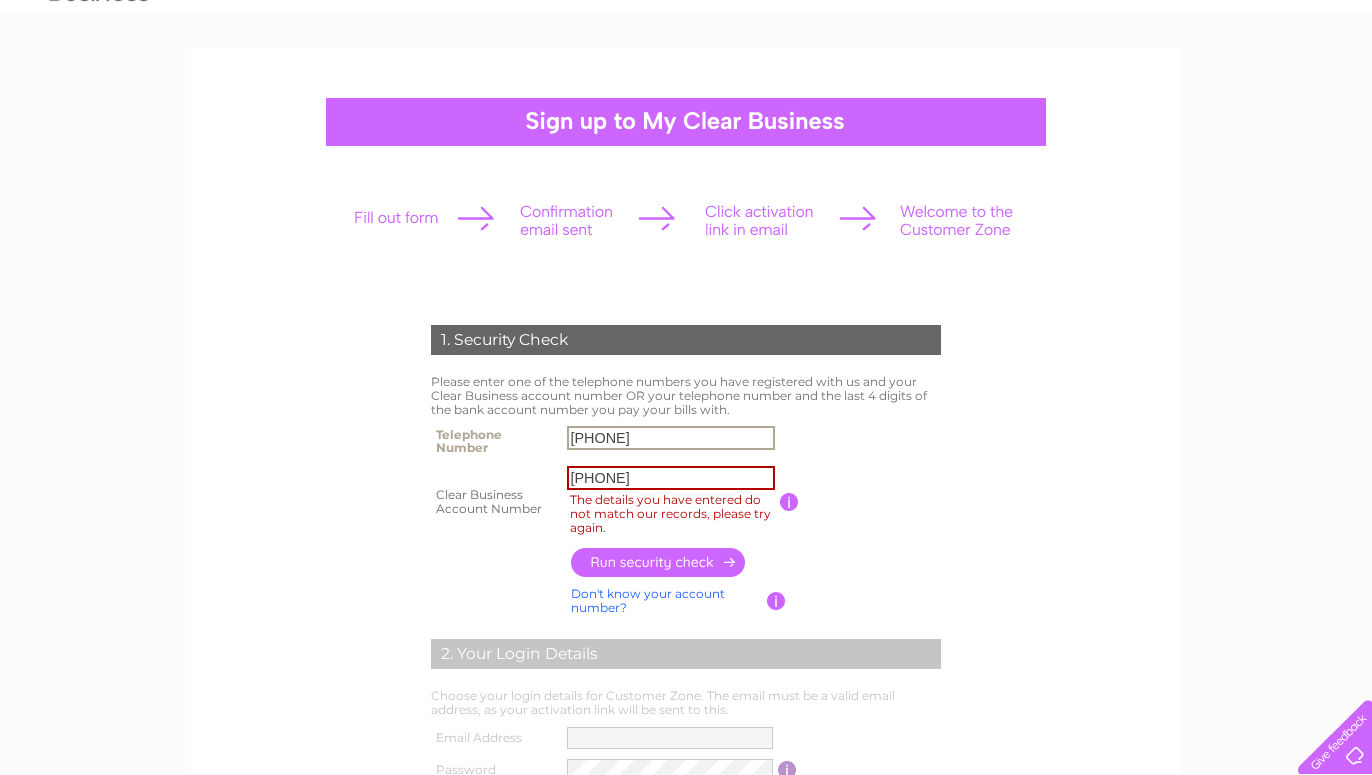 click on "01419598800" at bounding box center [671, 438] 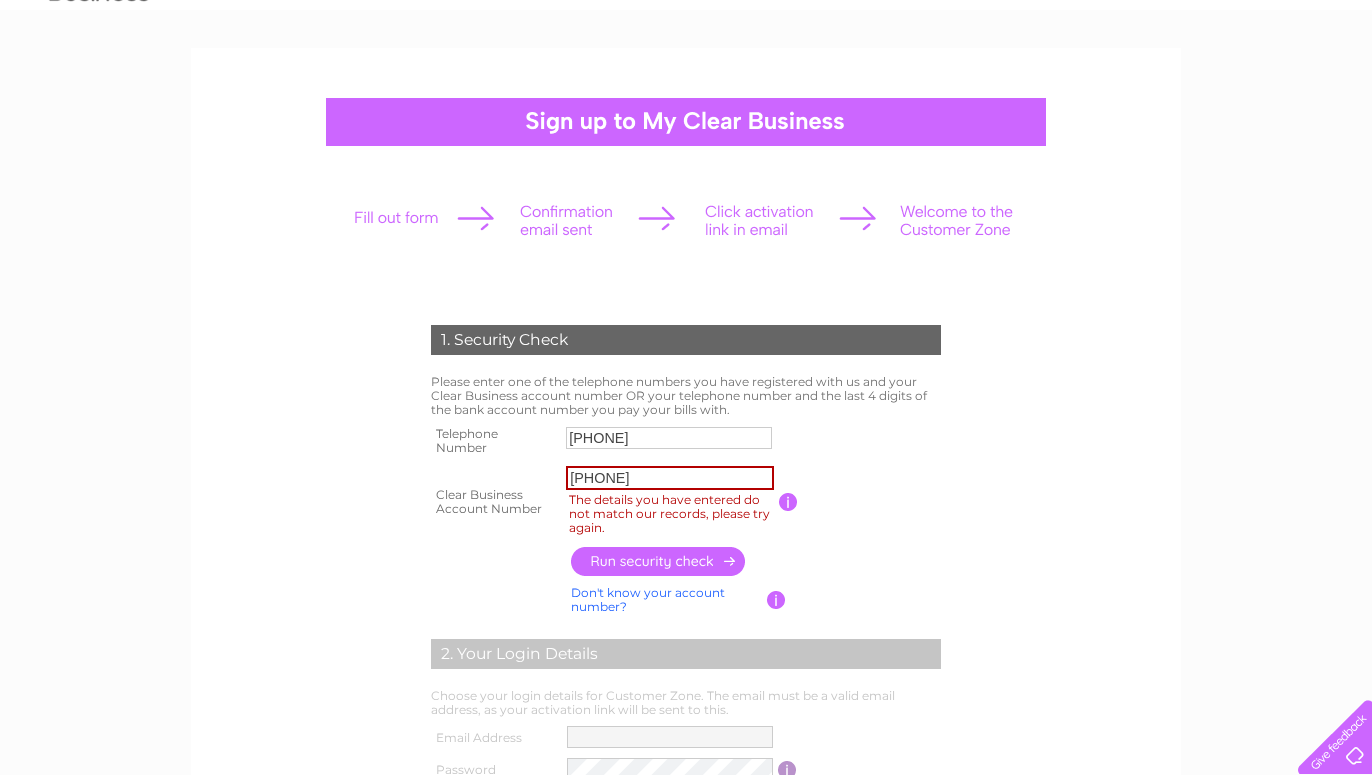 click at bounding box center (659, 561) 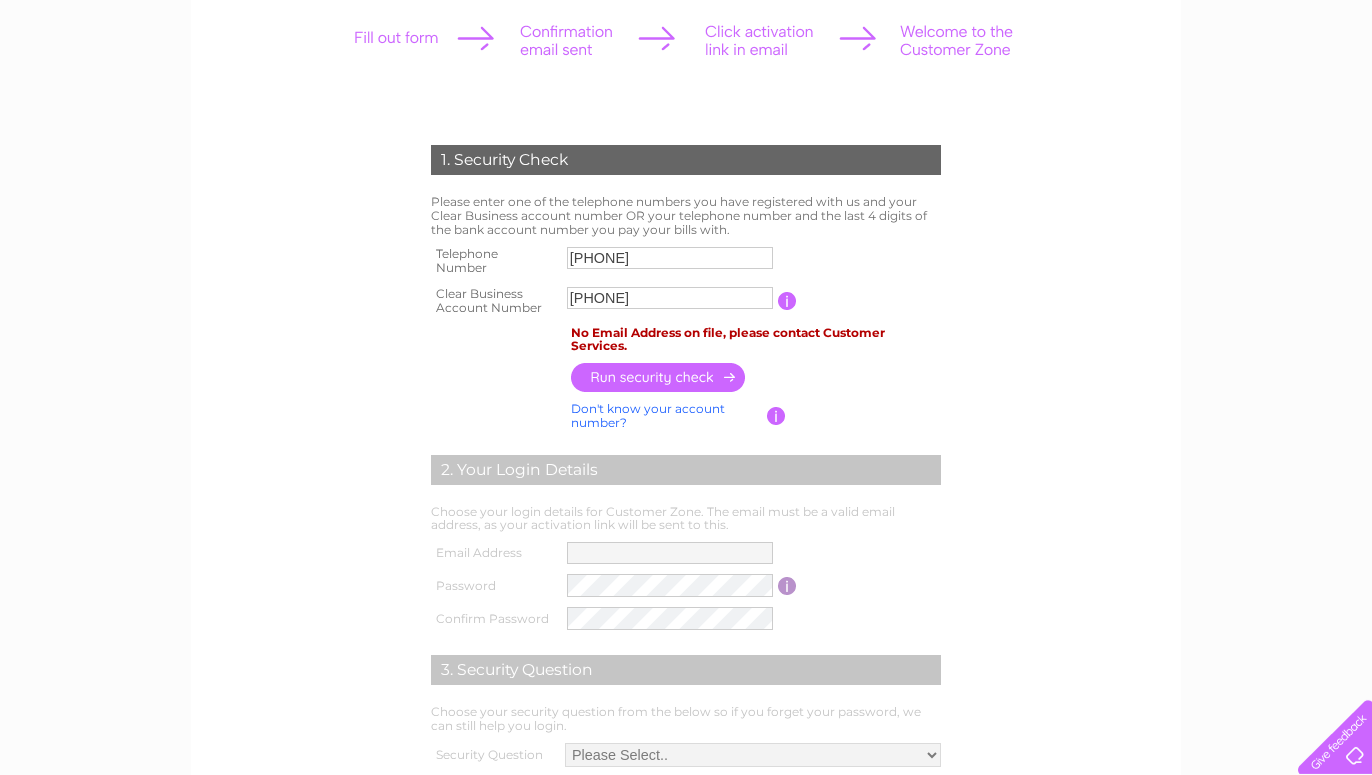 scroll, scrollTop: 0, scrollLeft: 0, axis: both 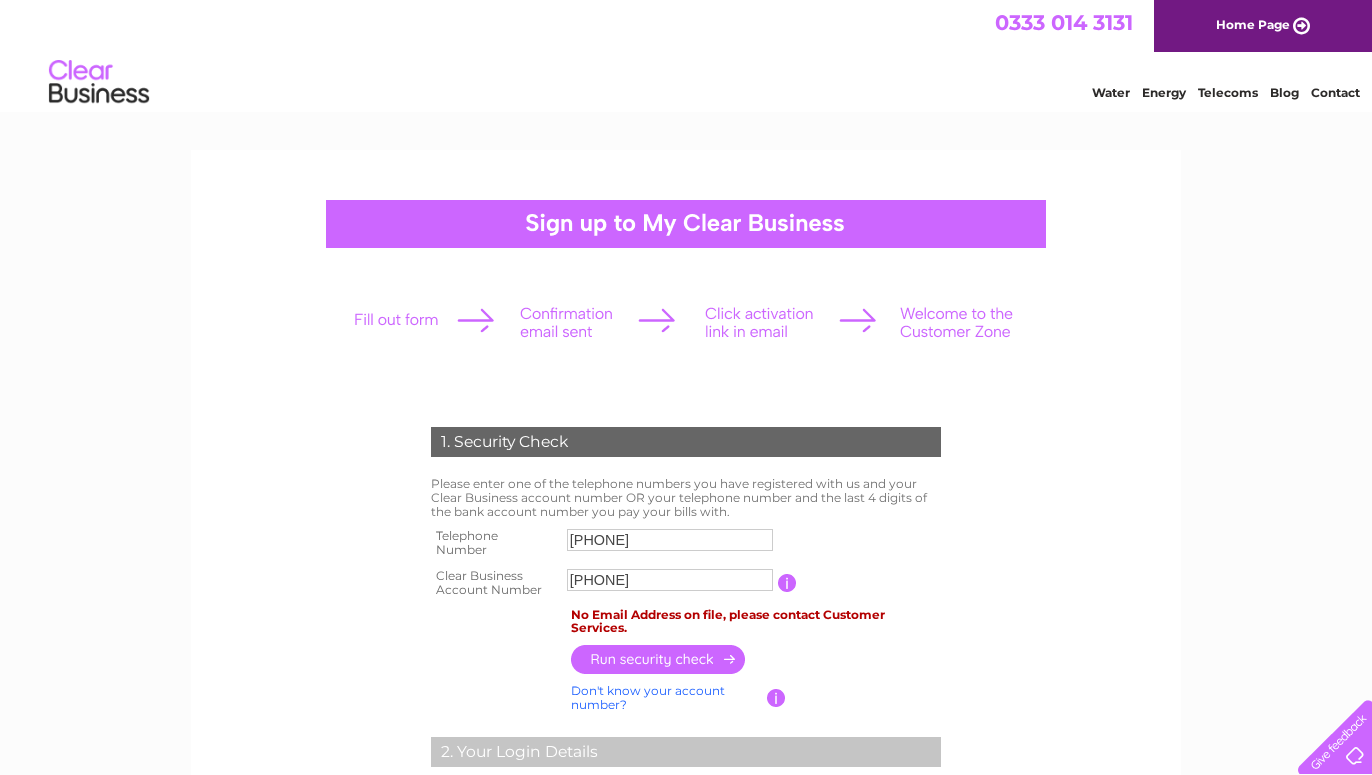 click on "1. Security Check
Please enter one of the telephone numbers you have registered with us and your Clear Business account number OR your telephone number and the last 4 digits of the bank account number you pay your bills with.
Telephone Number
01419598800
Clear Business Account Number" at bounding box center [686, 843] 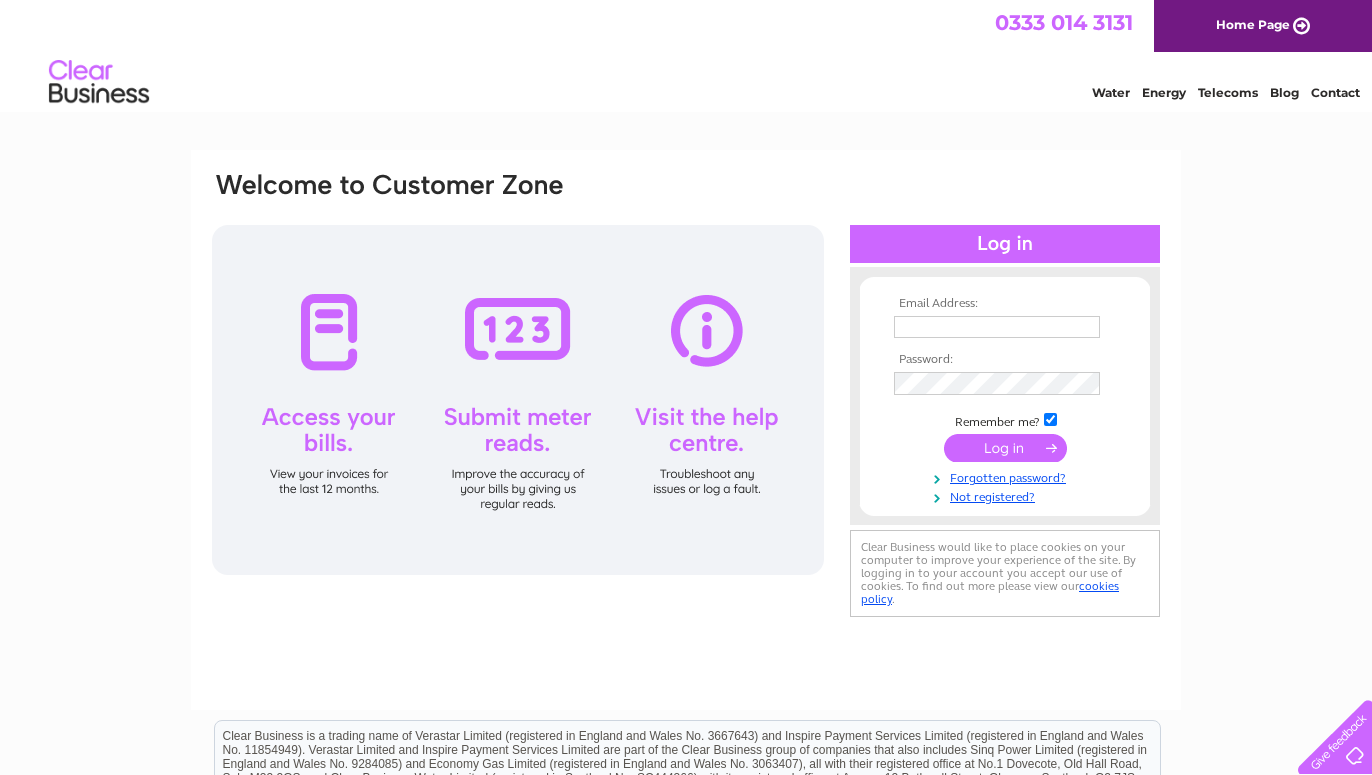 scroll, scrollTop: 0, scrollLeft: 0, axis: both 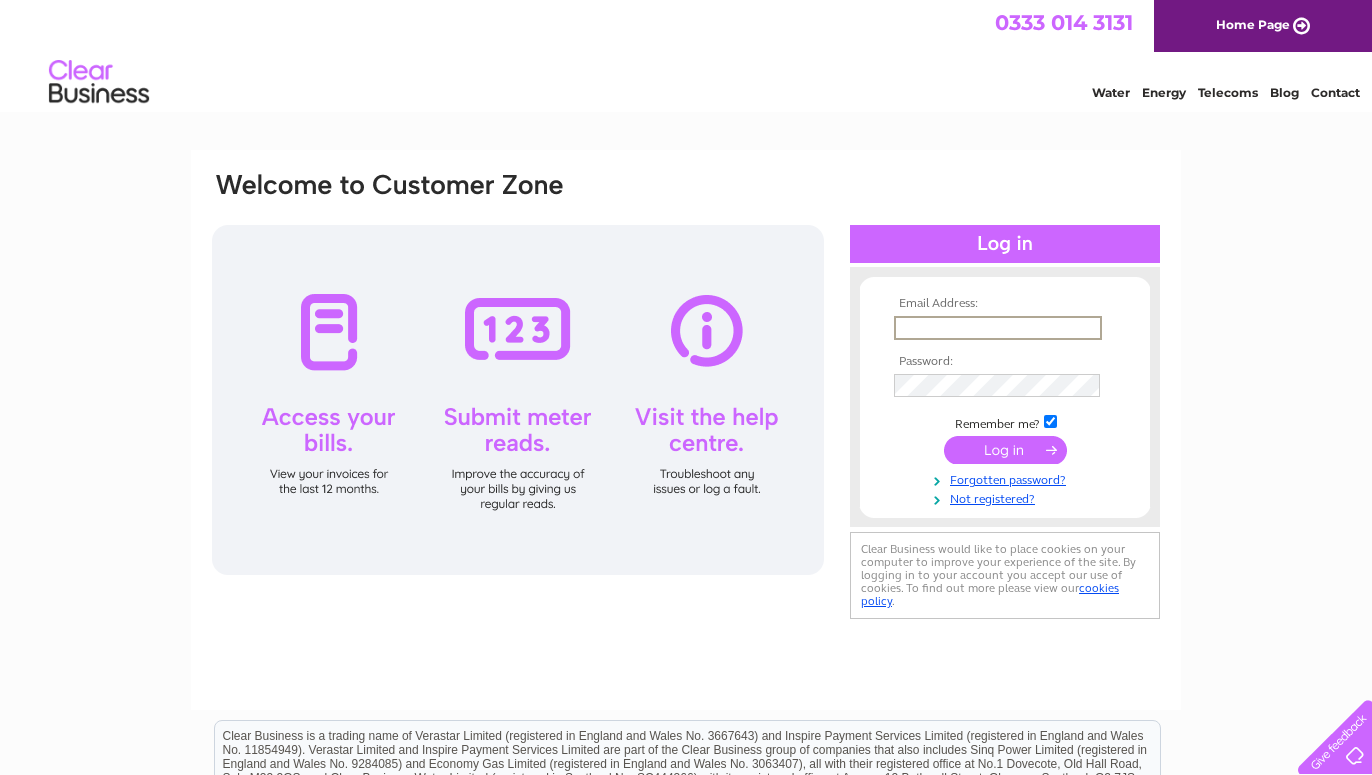click at bounding box center (998, 328) 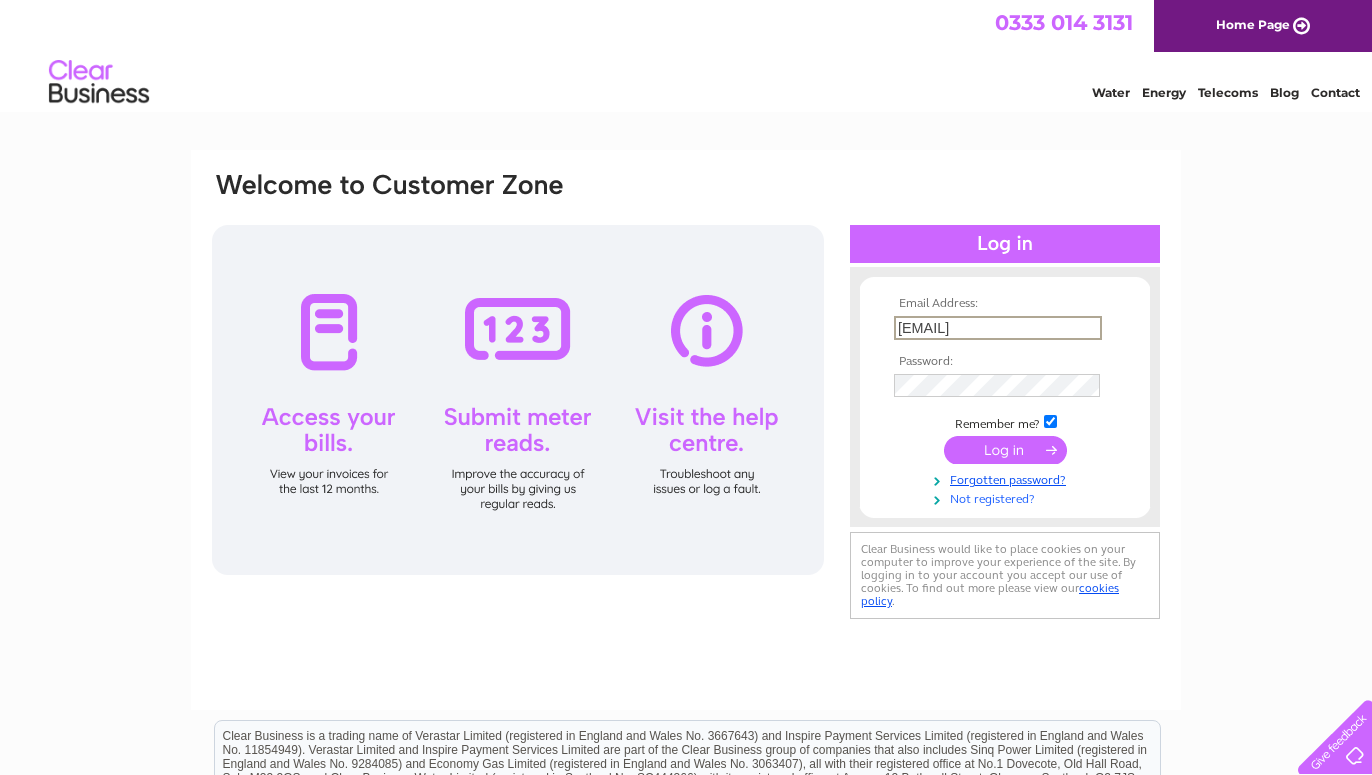 type on "catherine@wose.co.uk" 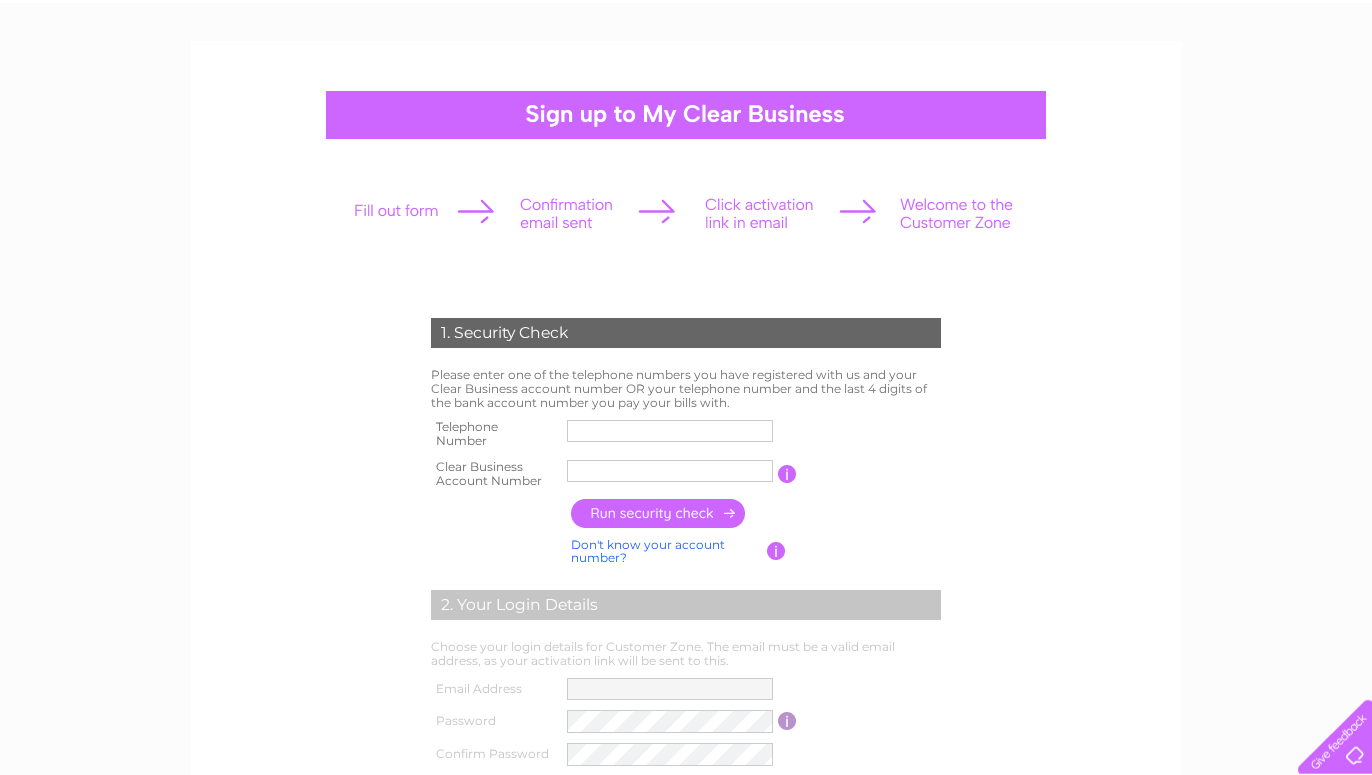scroll, scrollTop: 204, scrollLeft: 0, axis: vertical 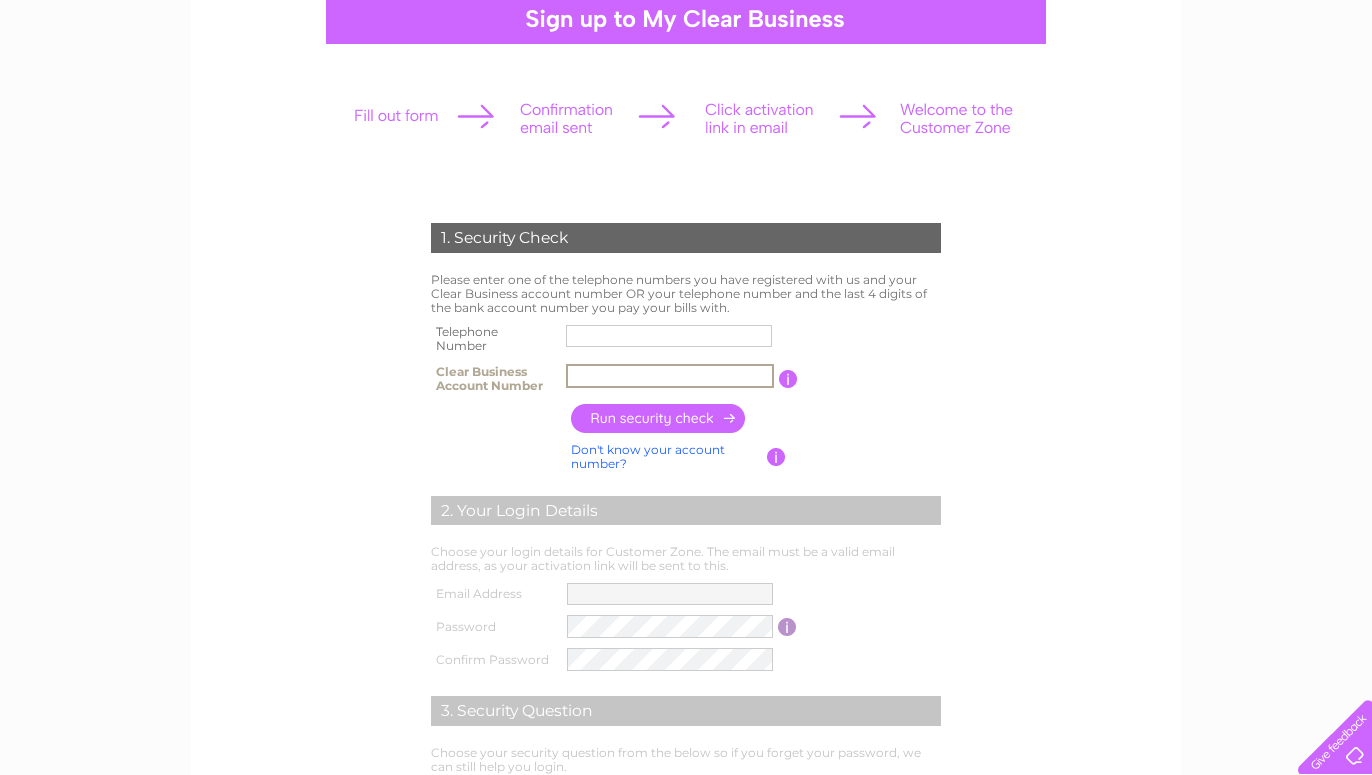 click at bounding box center [670, 376] 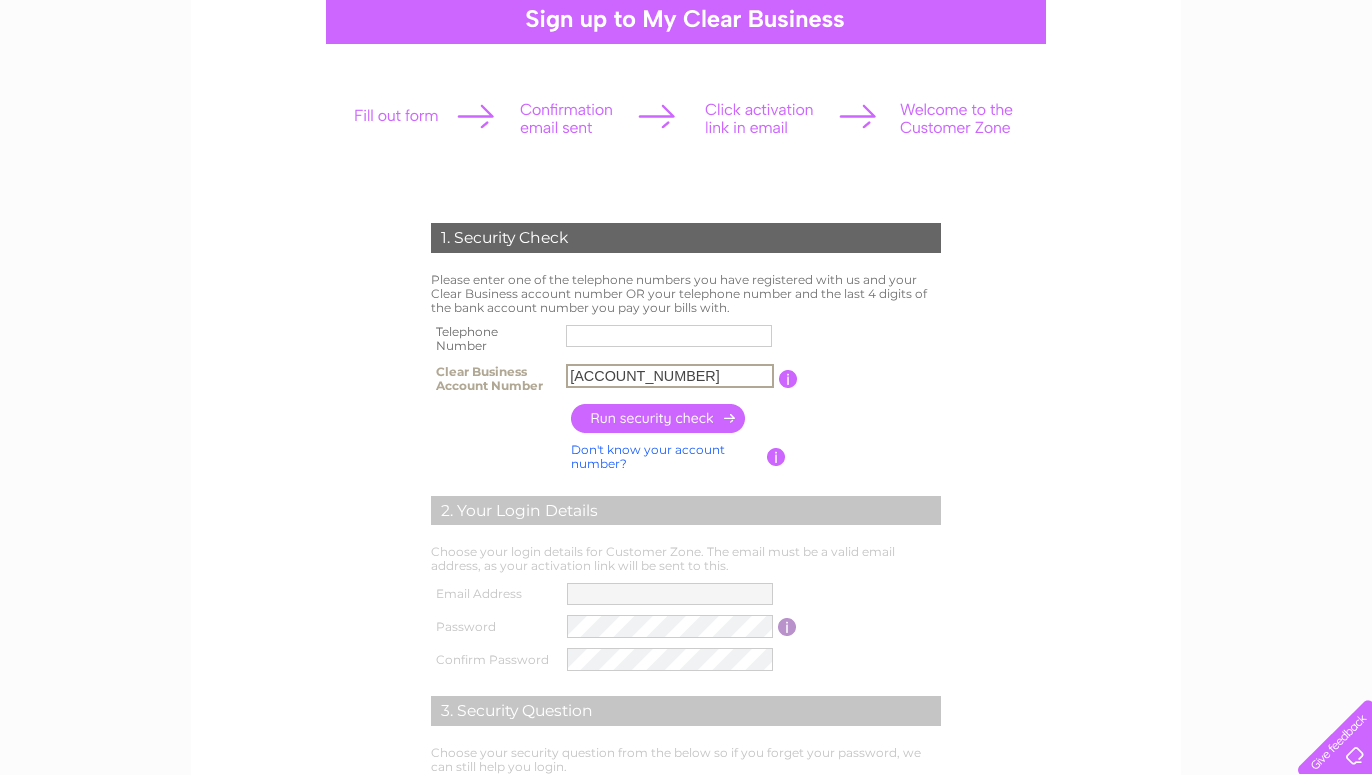 type on "[ACCOUNT_NUMBER]" 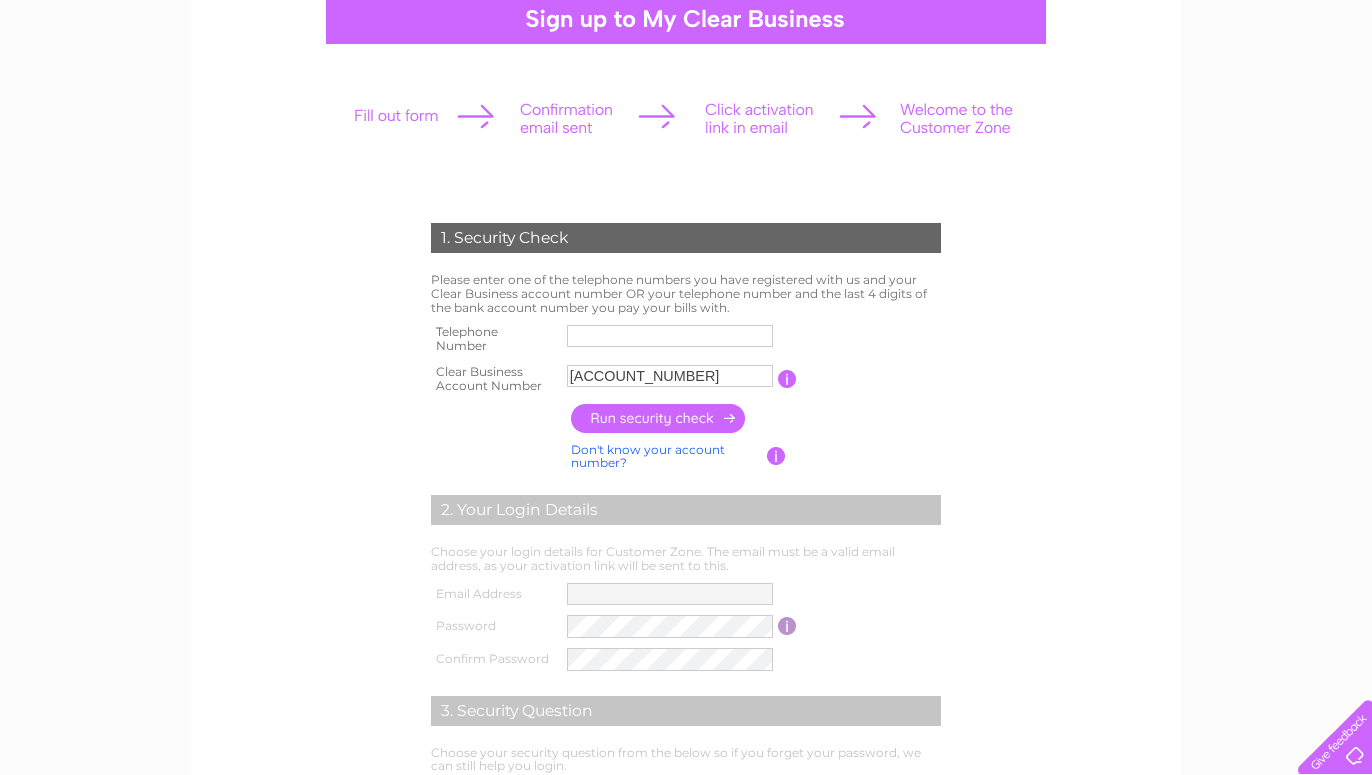 click at bounding box center [659, 418] 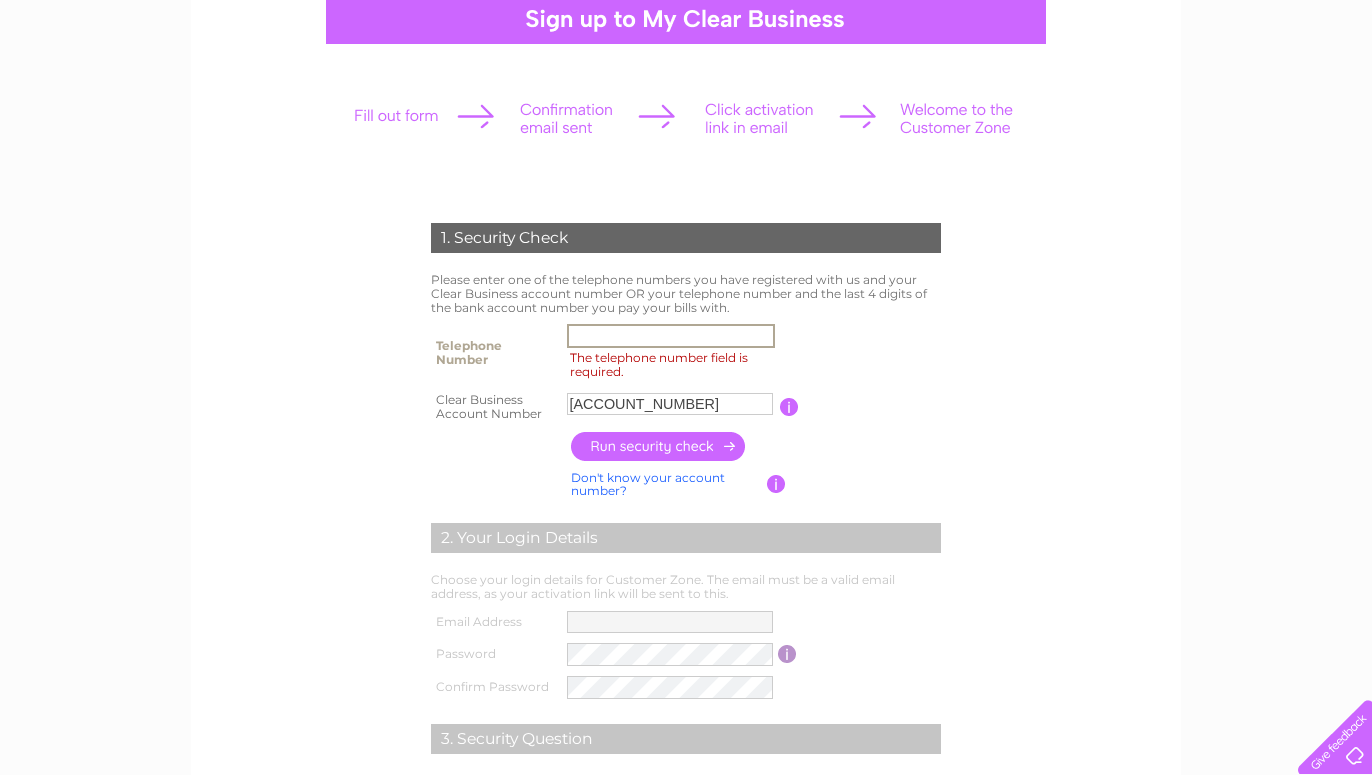 click on "The telephone number field is required." at bounding box center (671, 336) 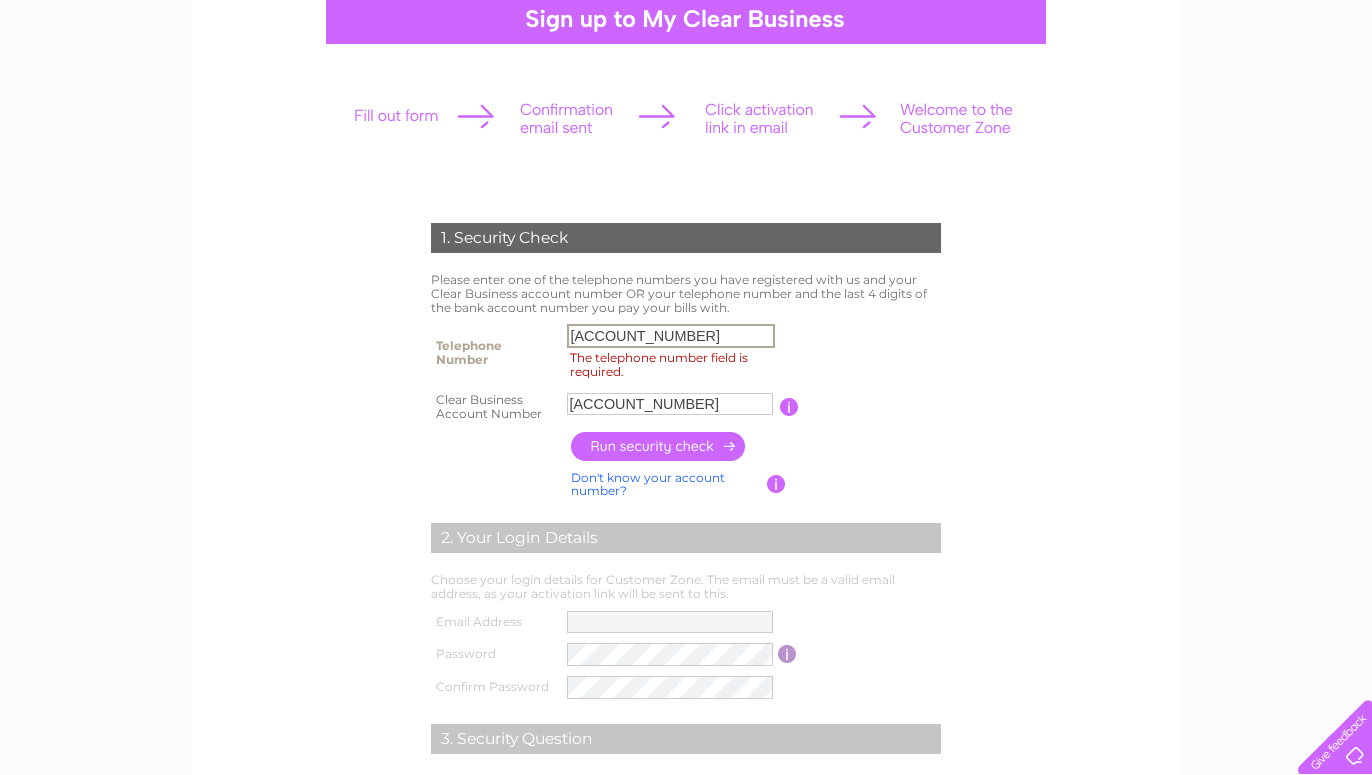 click on "[PHONE]" at bounding box center [671, 336] 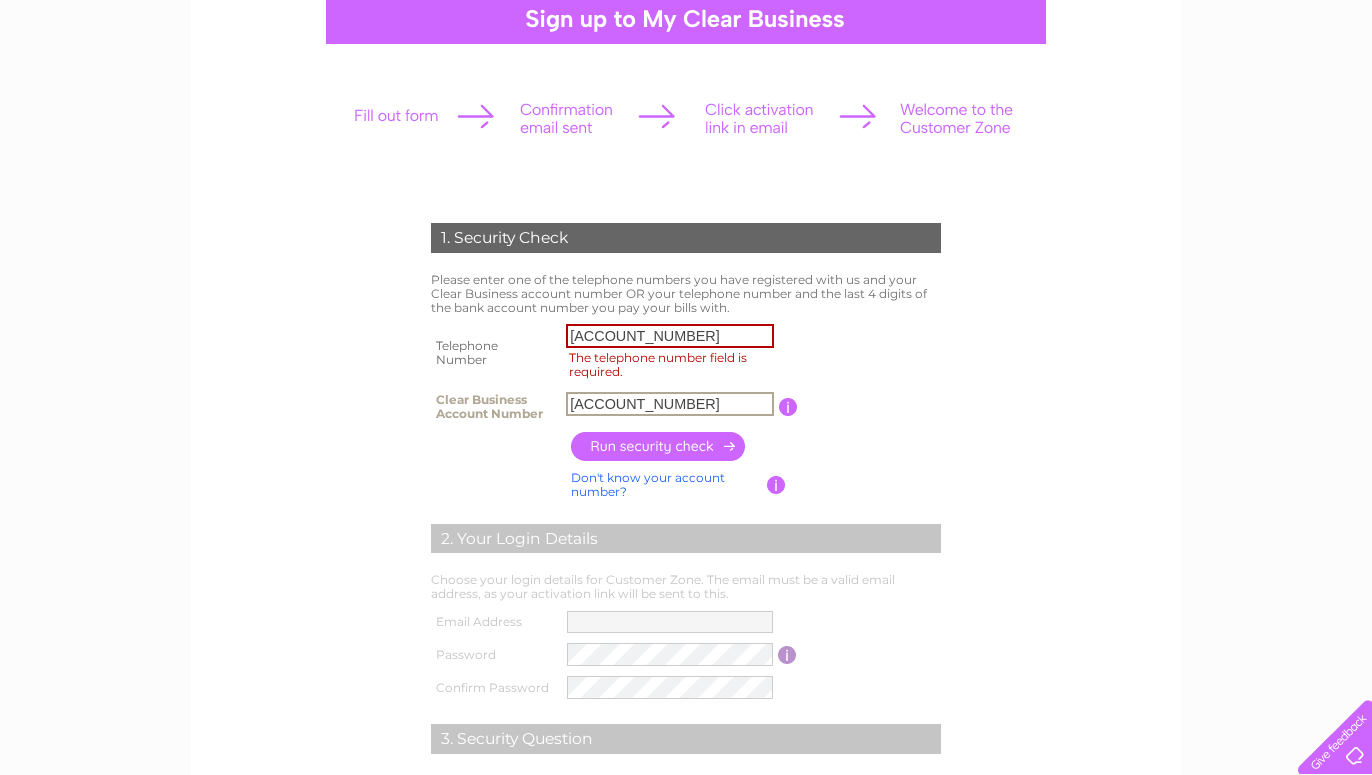 drag, startPoint x: 643, startPoint y: 399, endPoint x: 487, endPoint y: 405, distance: 156.11534 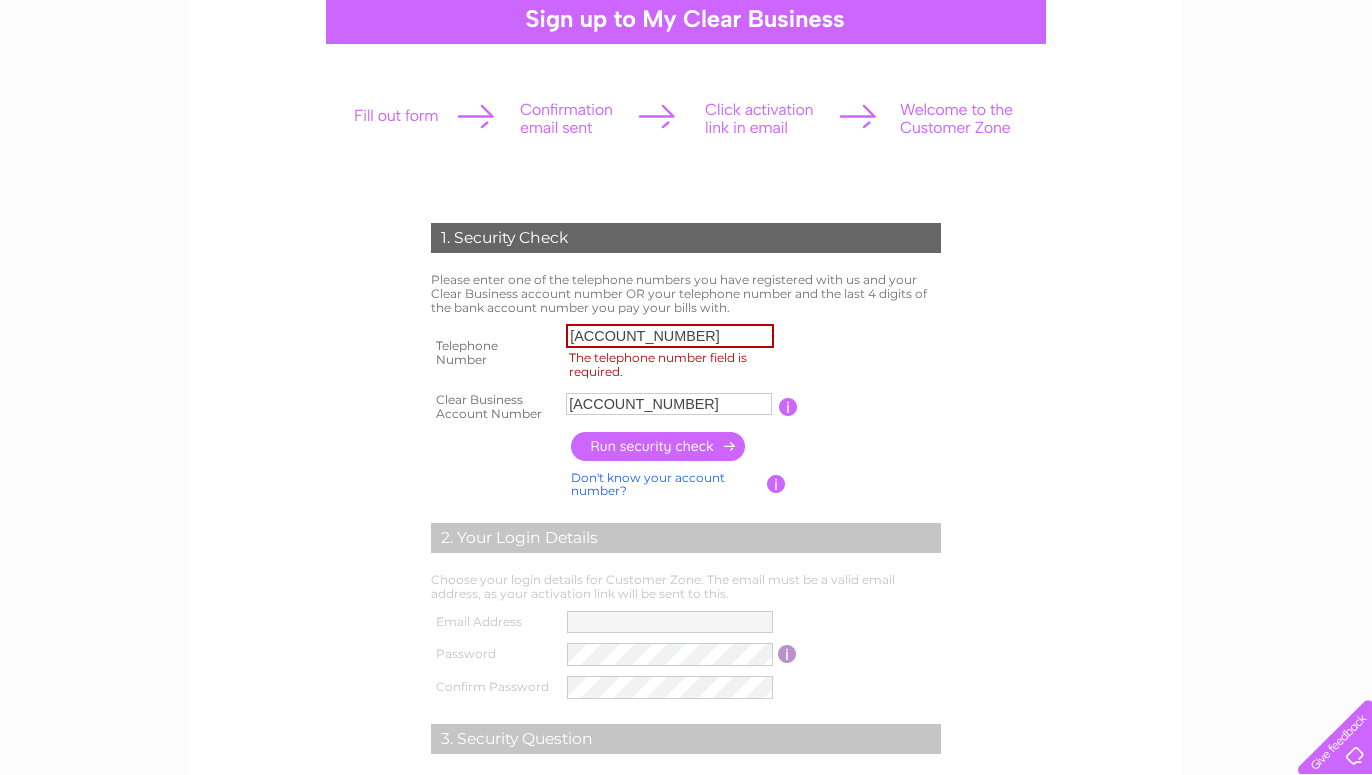 click at bounding box center (659, 446) 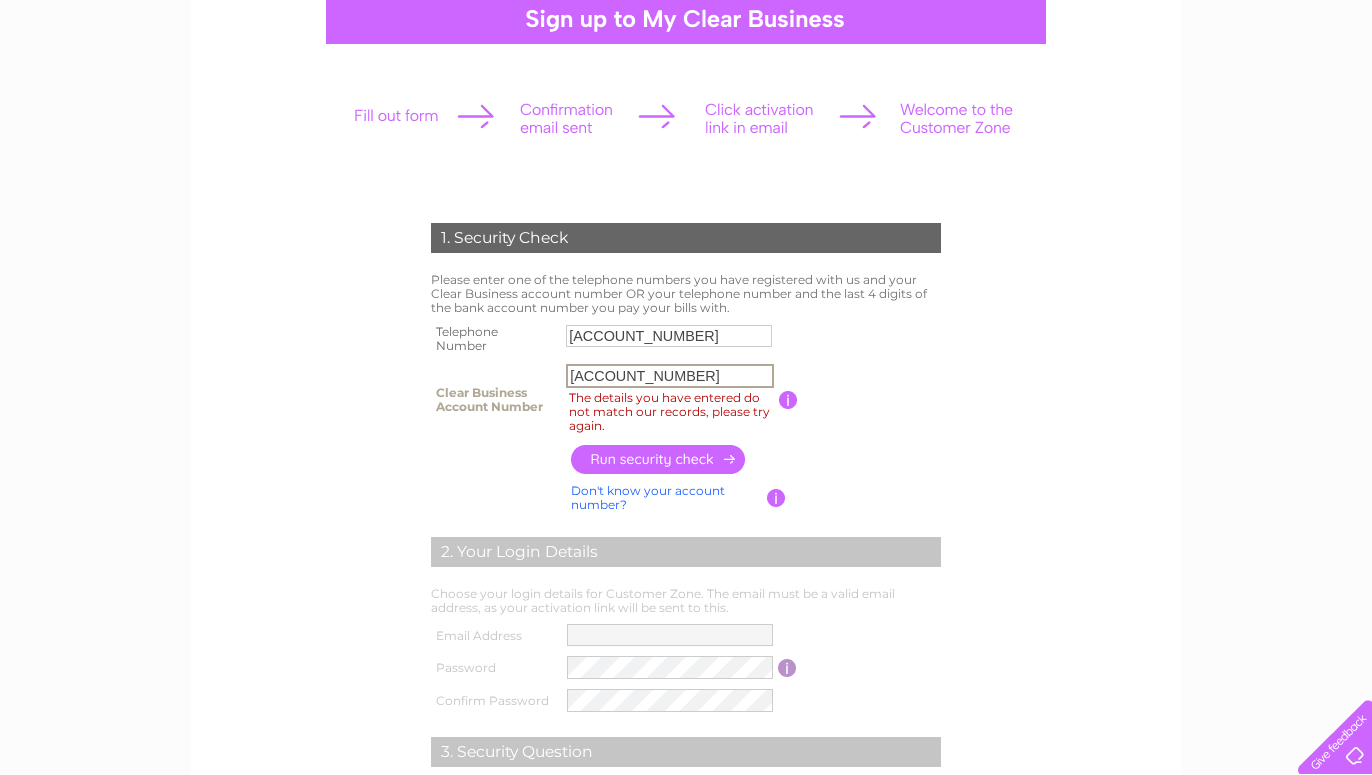 drag, startPoint x: 627, startPoint y: 364, endPoint x: 533, endPoint y: 386, distance: 96.540146 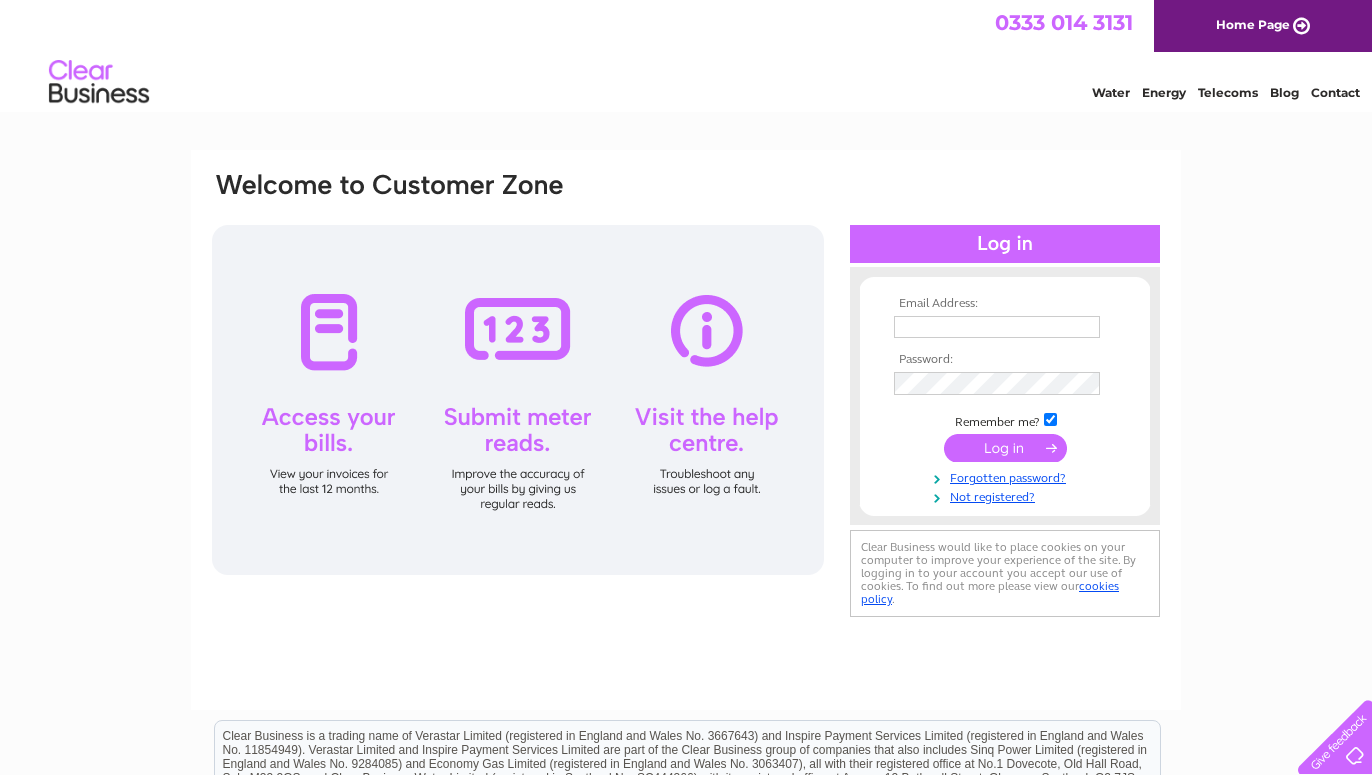 scroll, scrollTop: 0, scrollLeft: 0, axis: both 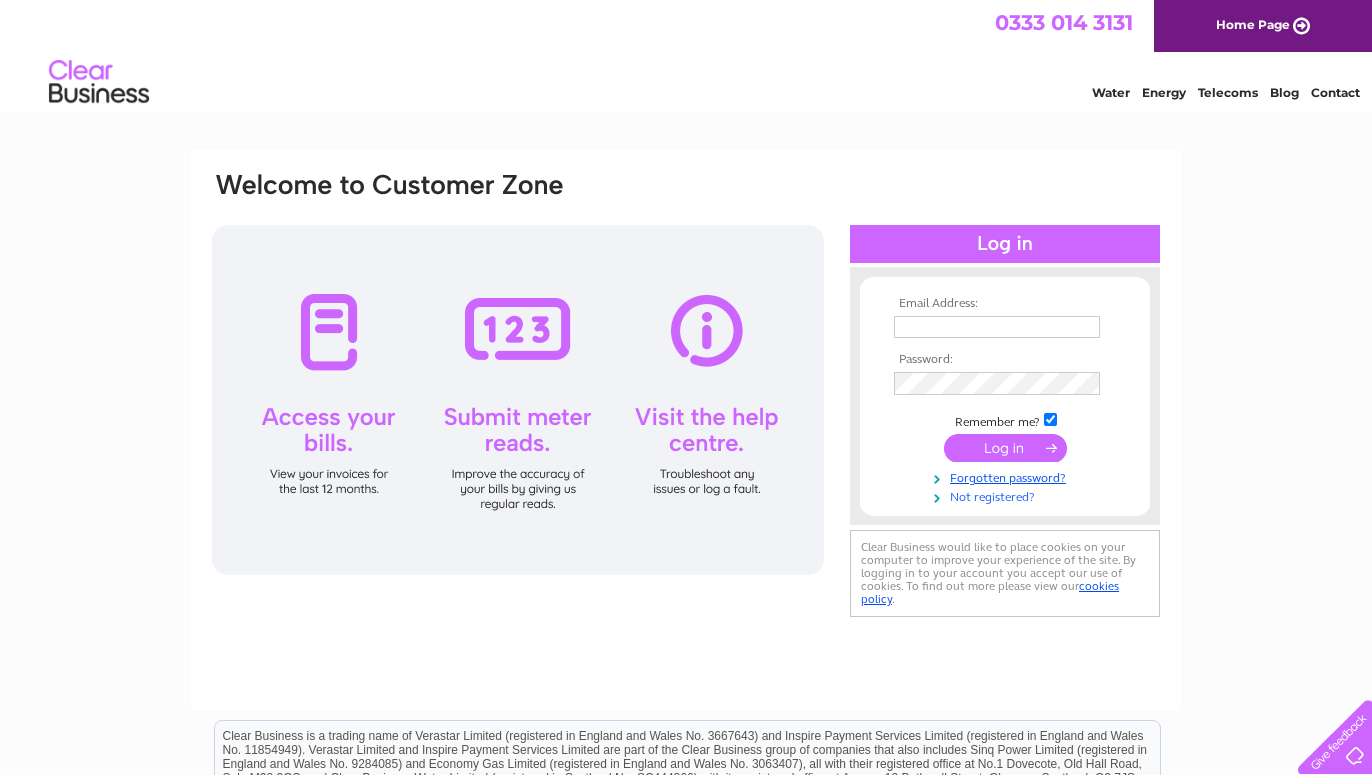 click on "Not registered?" at bounding box center [1007, 495] 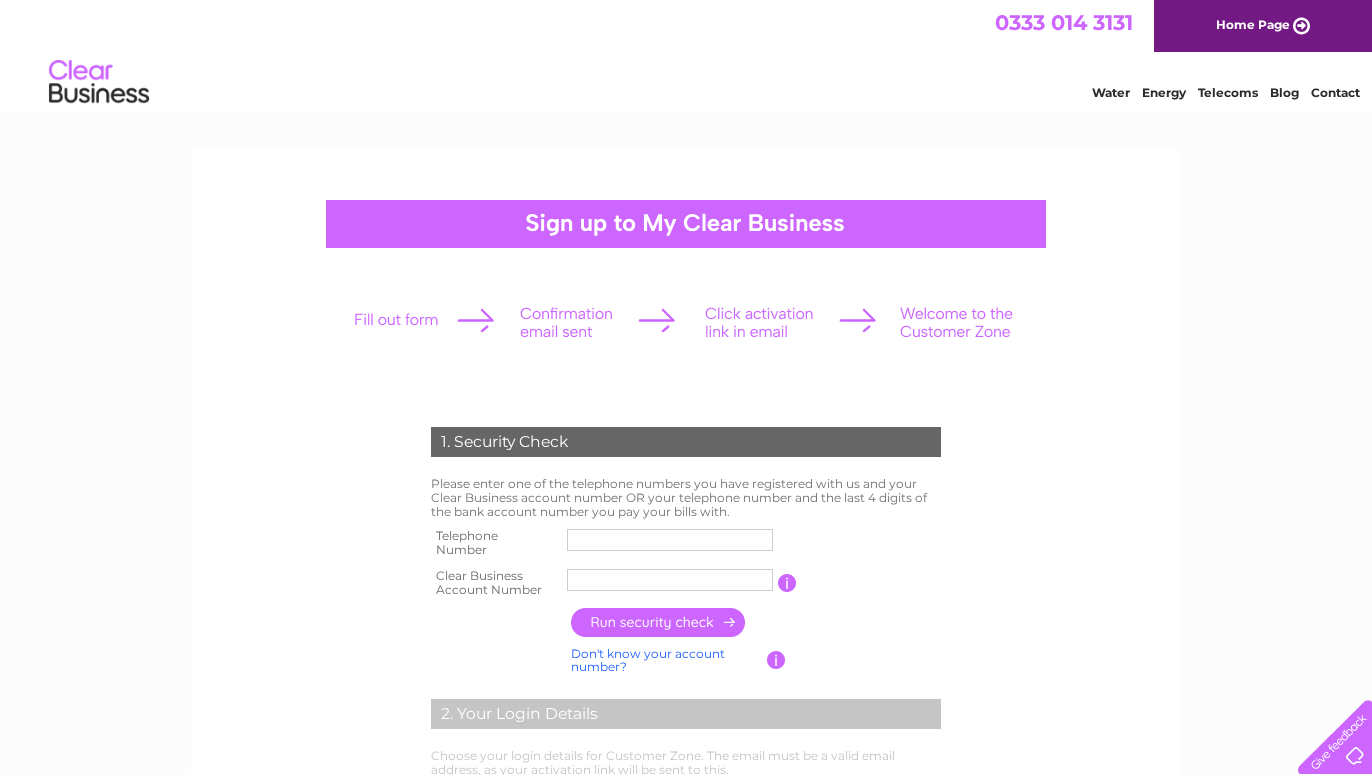 scroll, scrollTop: 0, scrollLeft: 0, axis: both 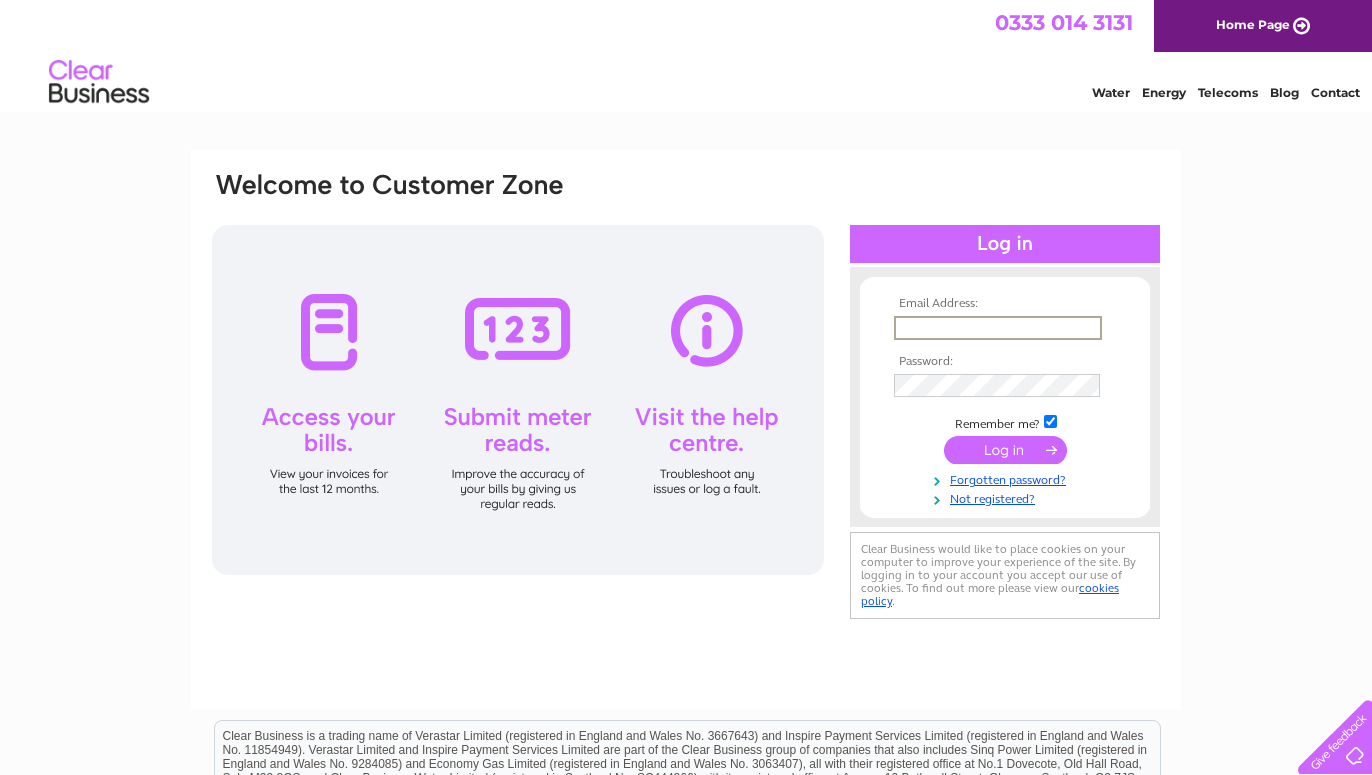 click at bounding box center [998, 328] 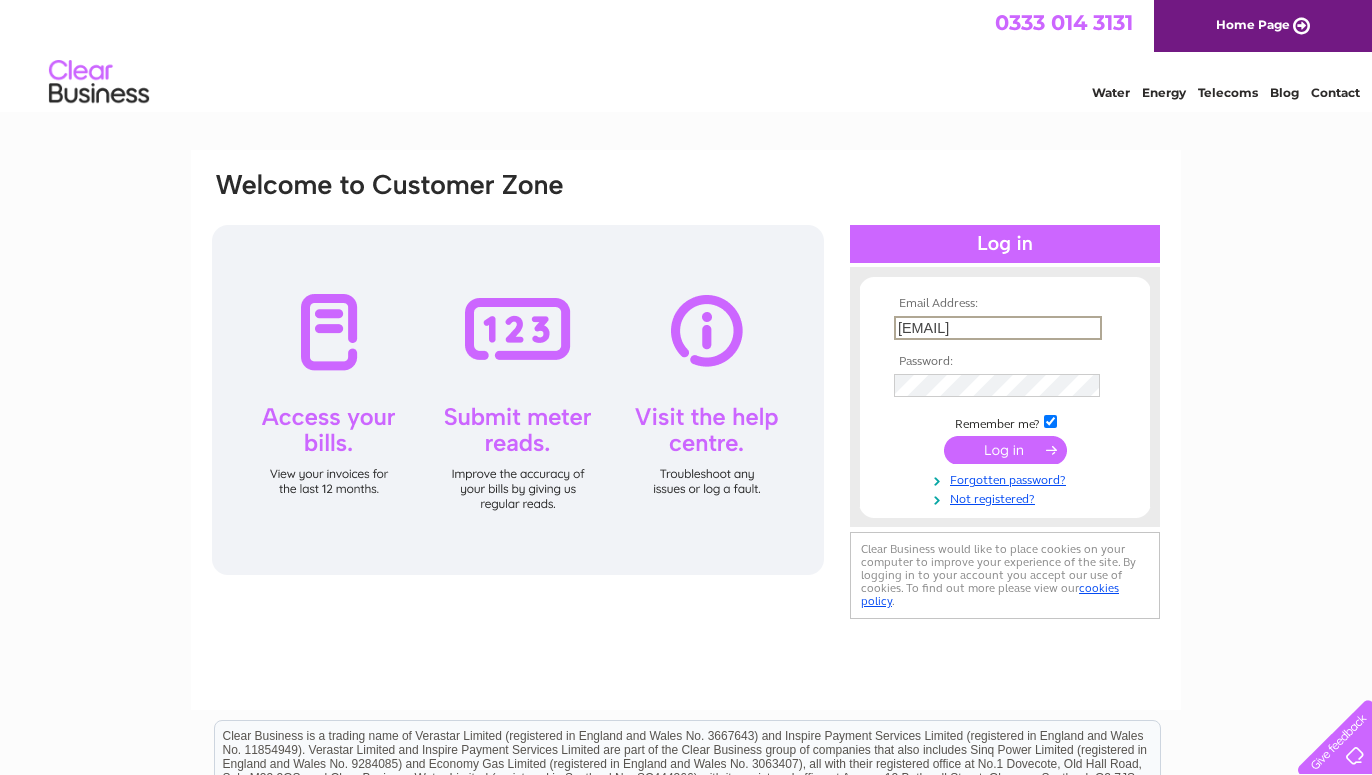 type on "[USERNAME]@[DOMAIN].co.uk" 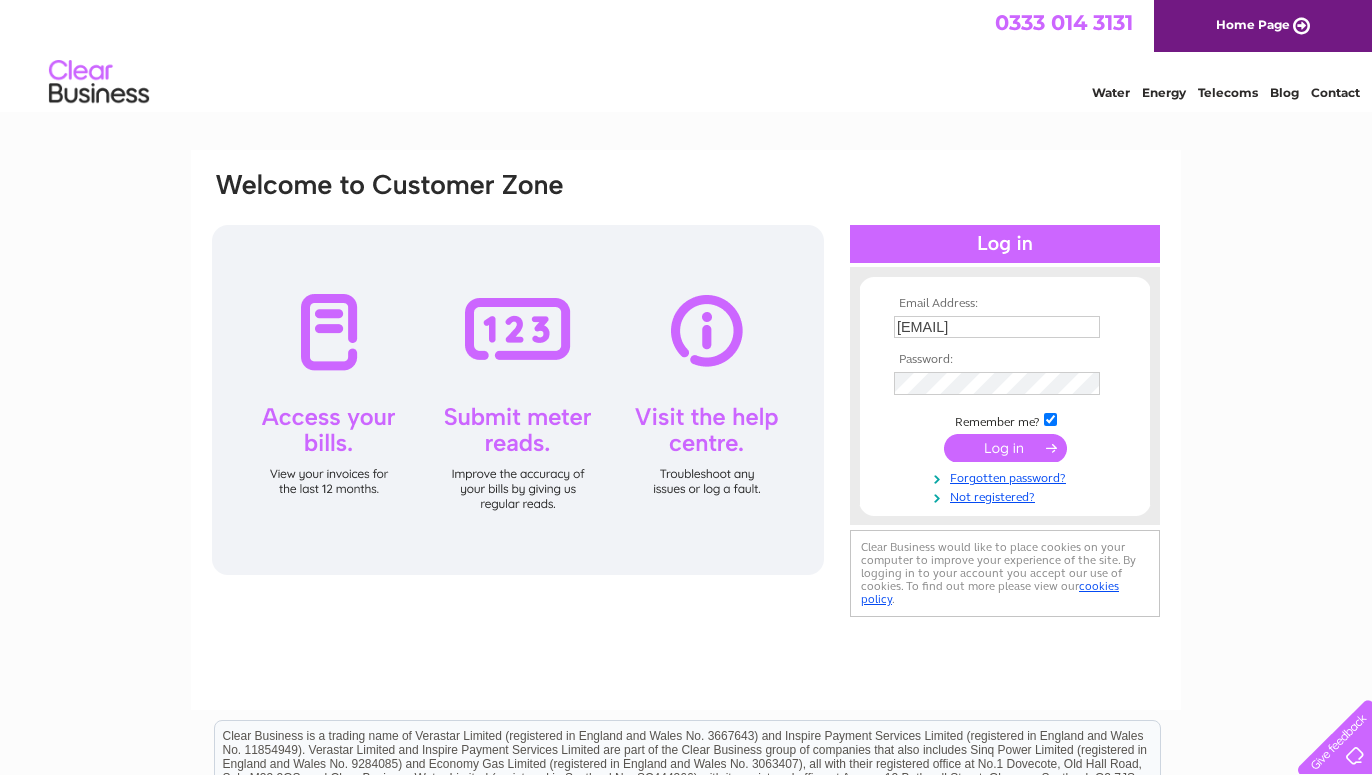 click at bounding box center [1005, 448] 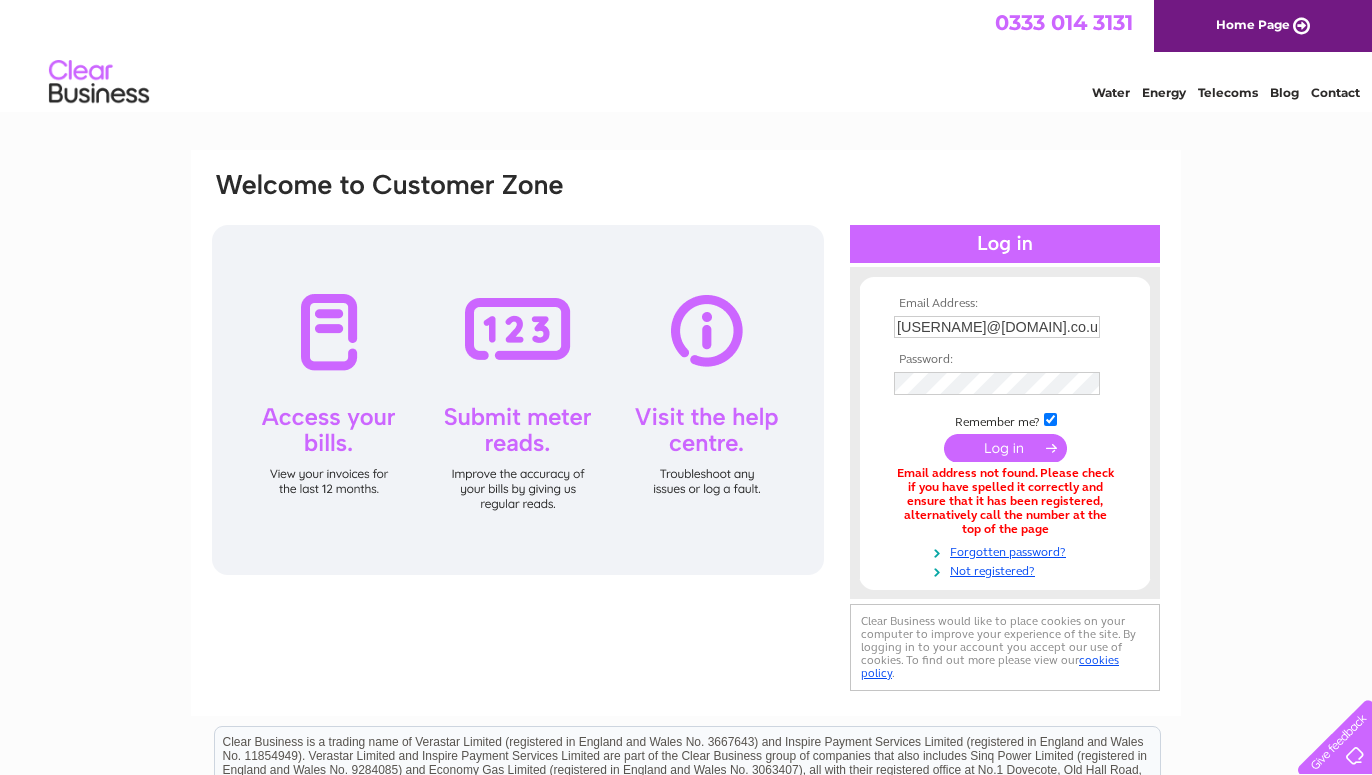 scroll, scrollTop: 0, scrollLeft: 0, axis: both 